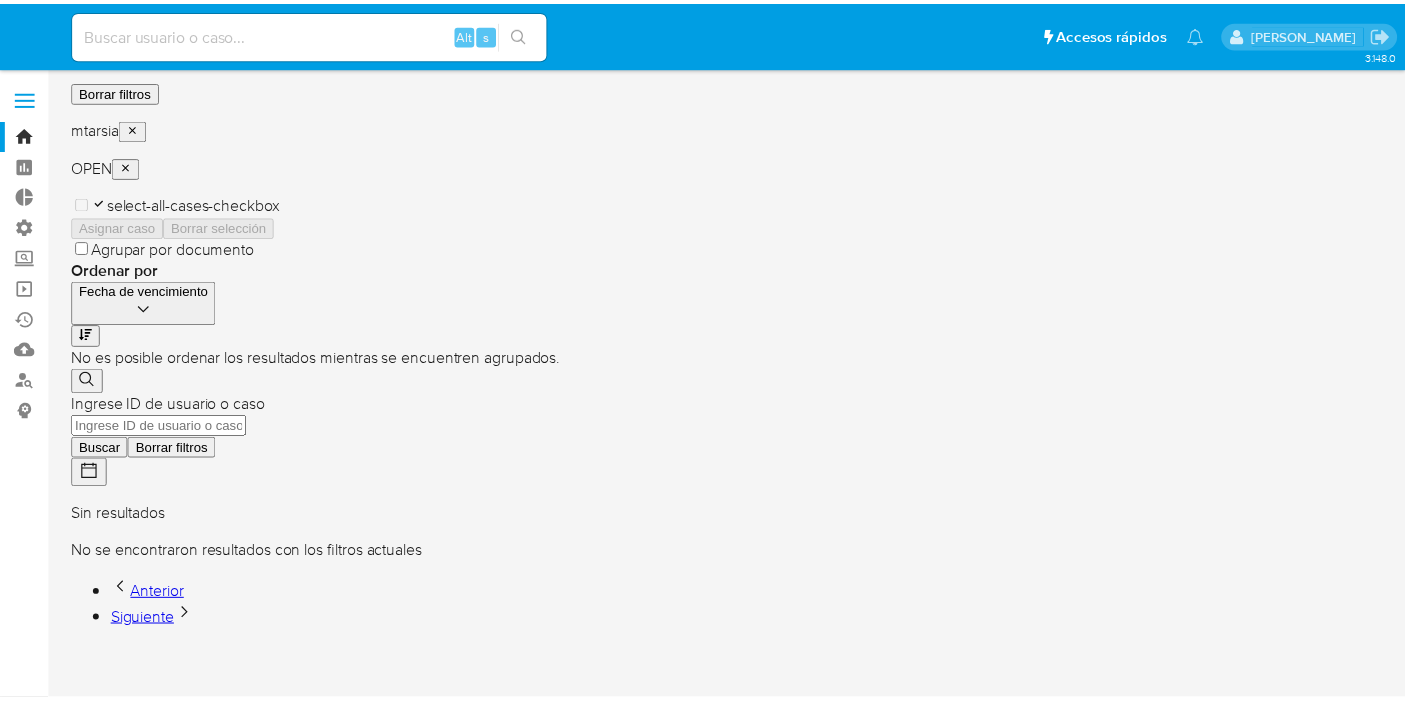 scroll, scrollTop: 0, scrollLeft: 0, axis: both 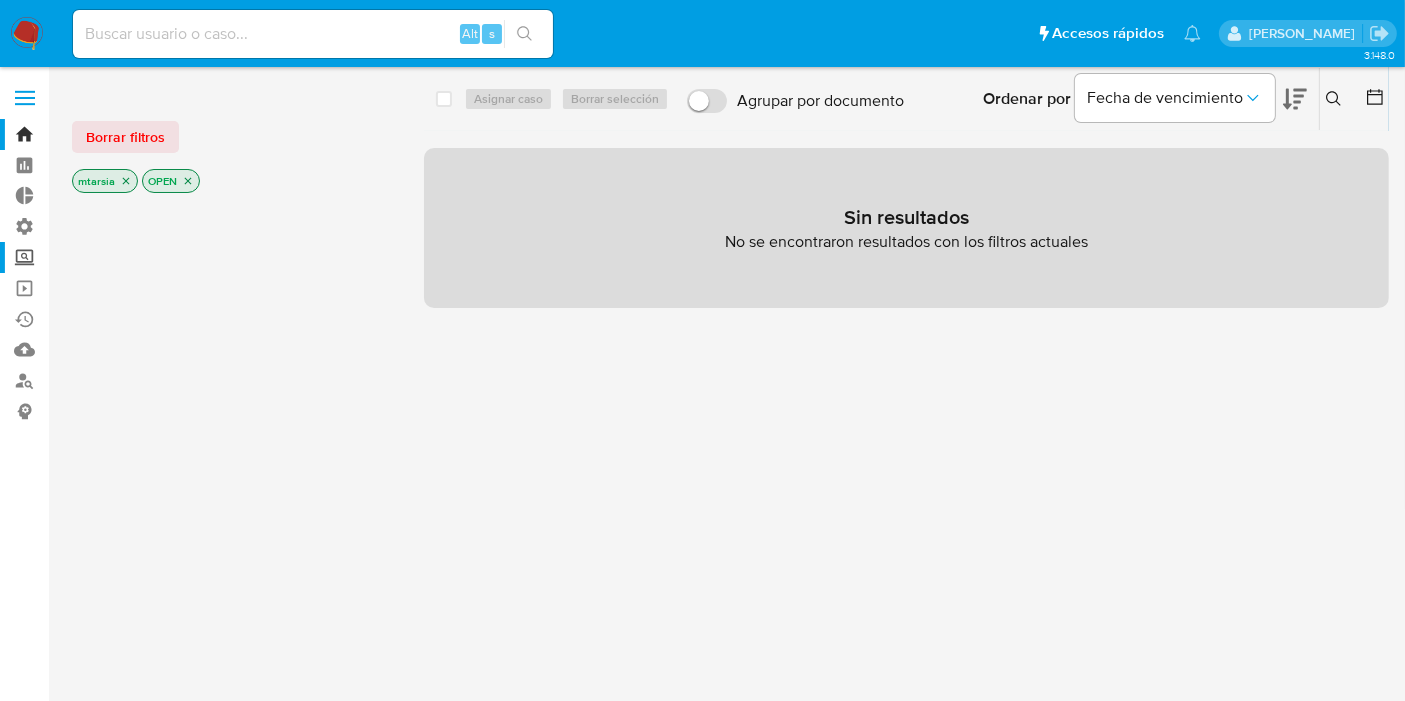 click on "Screening" at bounding box center [119, 257] 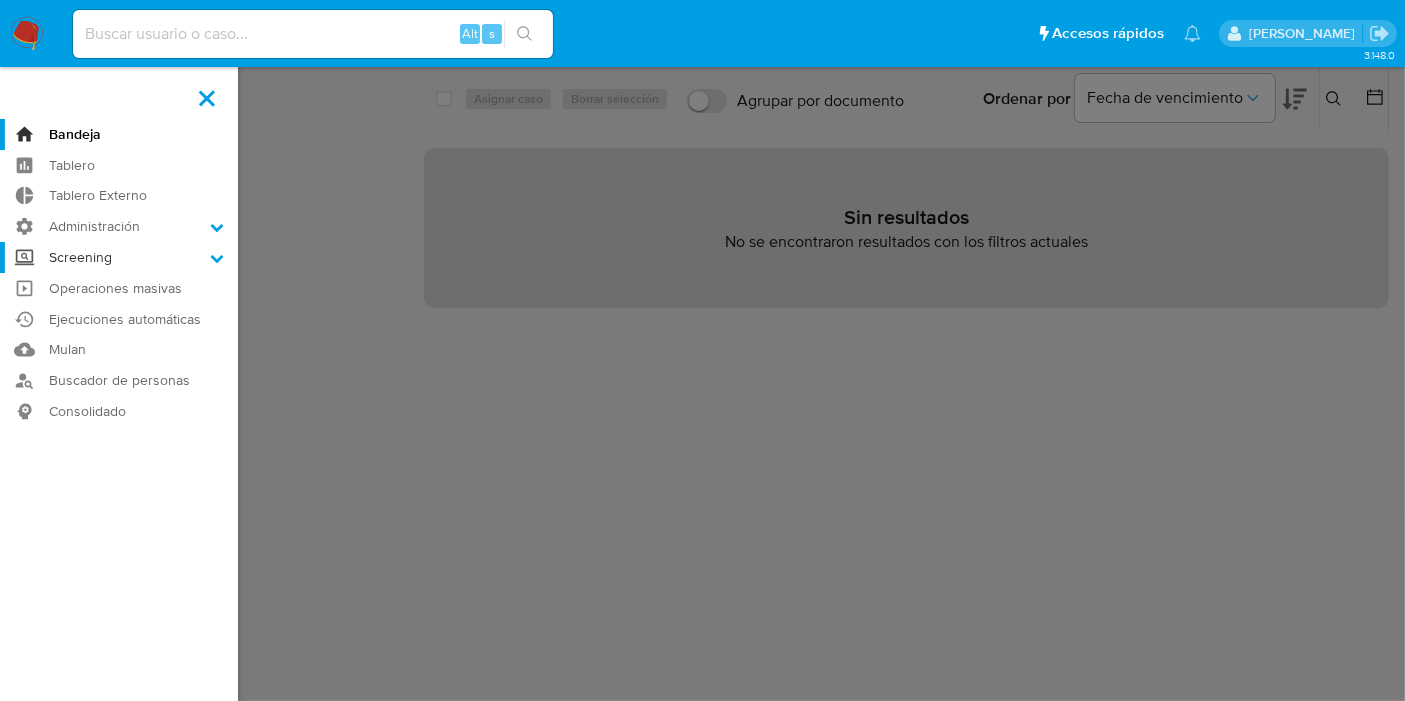 click on "Screening" at bounding box center (0, 0) 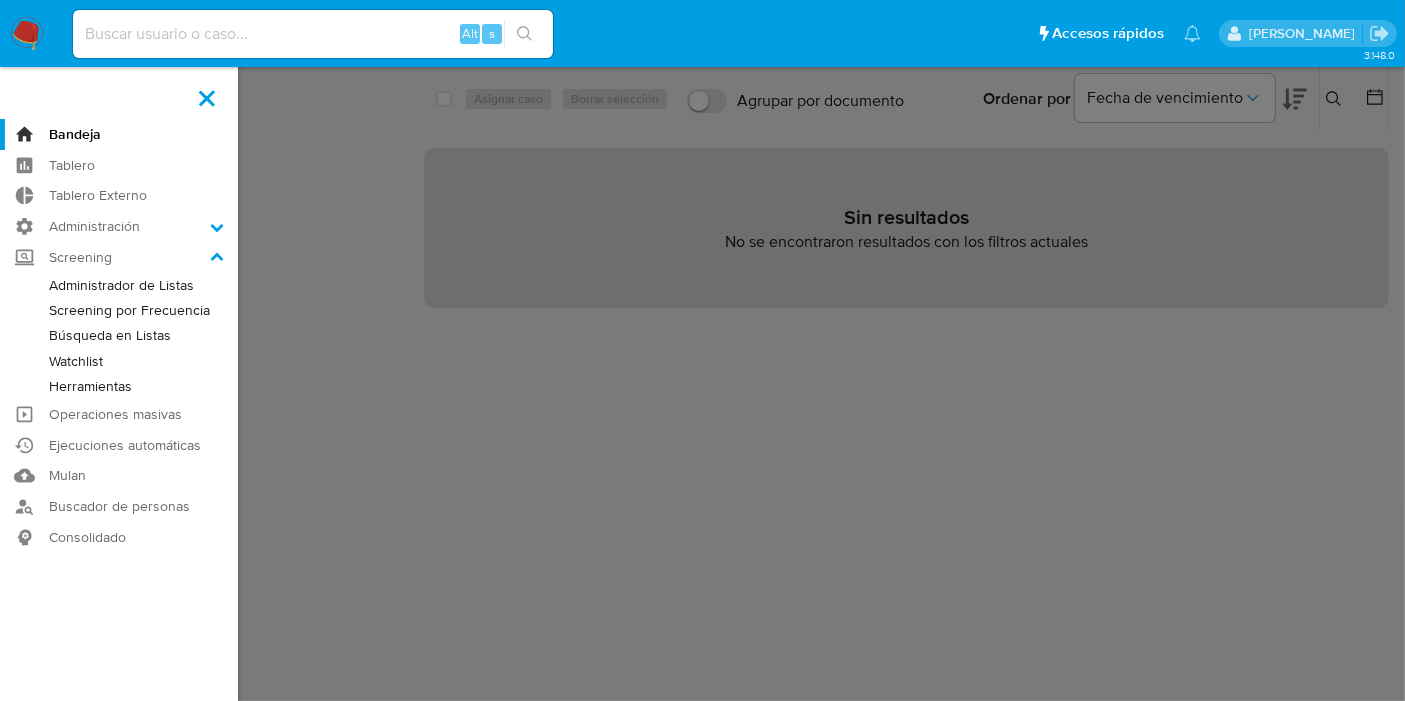 click on "Administrador de Listas" at bounding box center (119, 285) 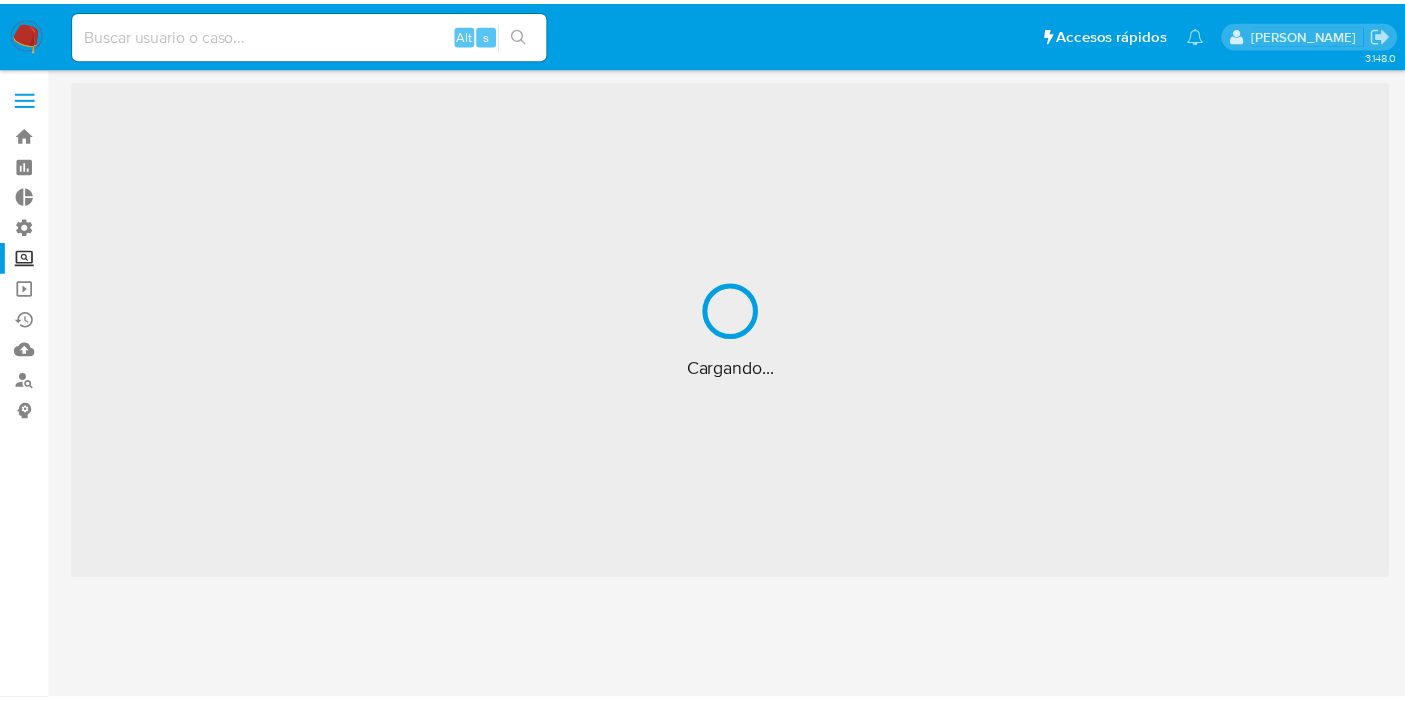 scroll, scrollTop: 0, scrollLeft: 0, axis: both 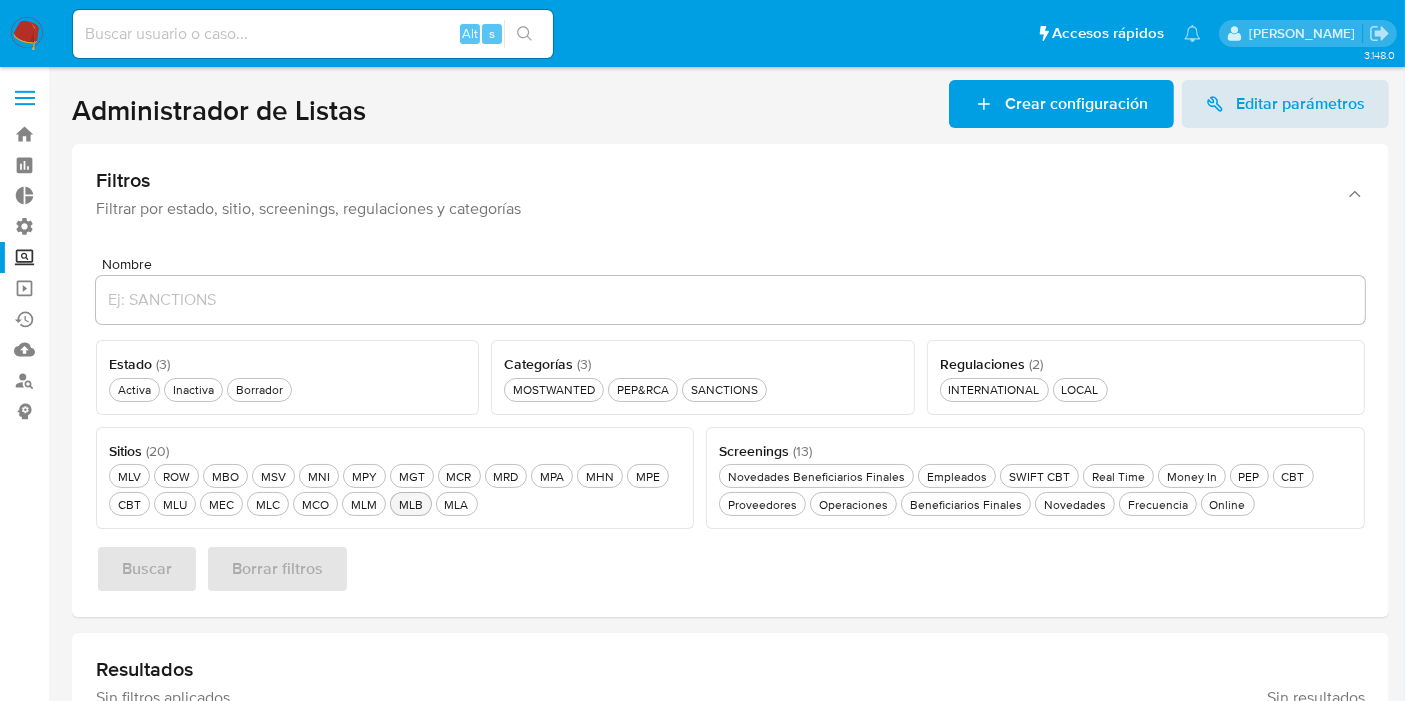 click on "MLB MLB" at bounding box center [411, 504] 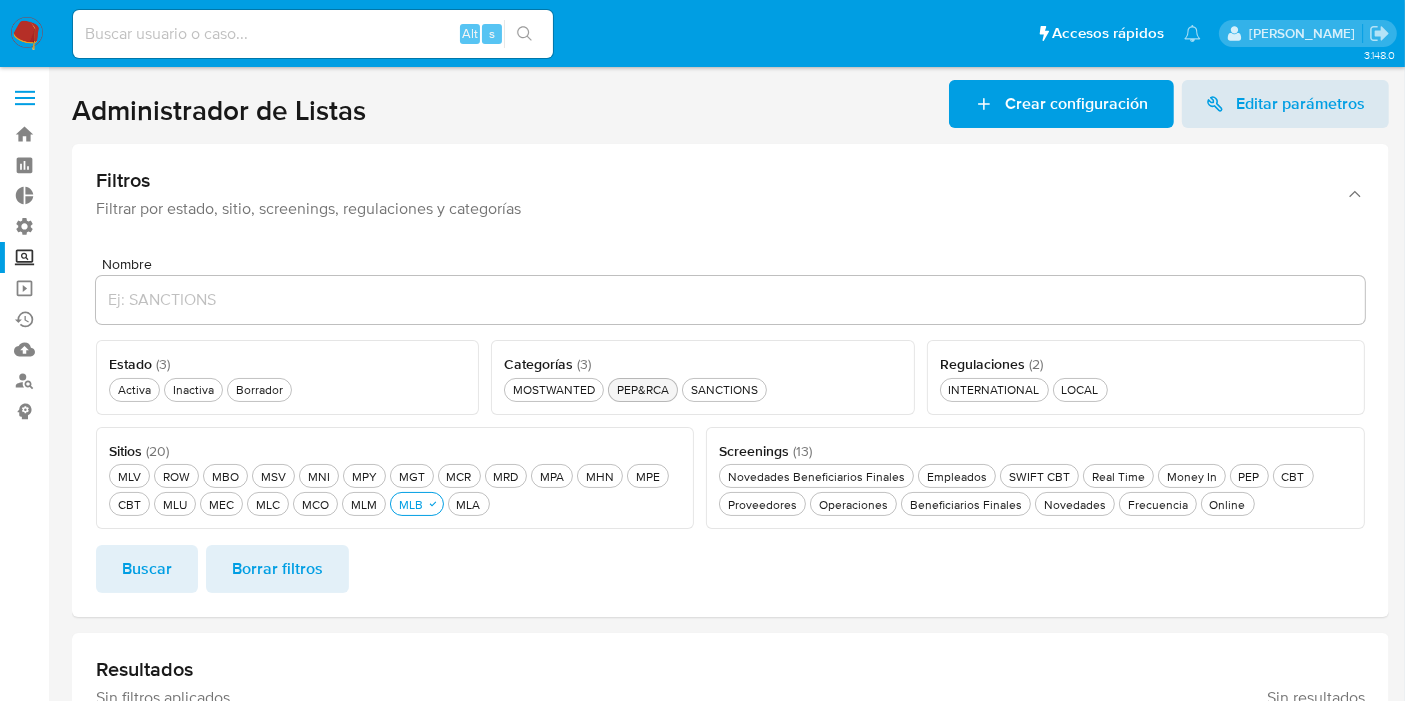 click on "PEP&RCA PEP&RCA" at bounding box center [643, 389] 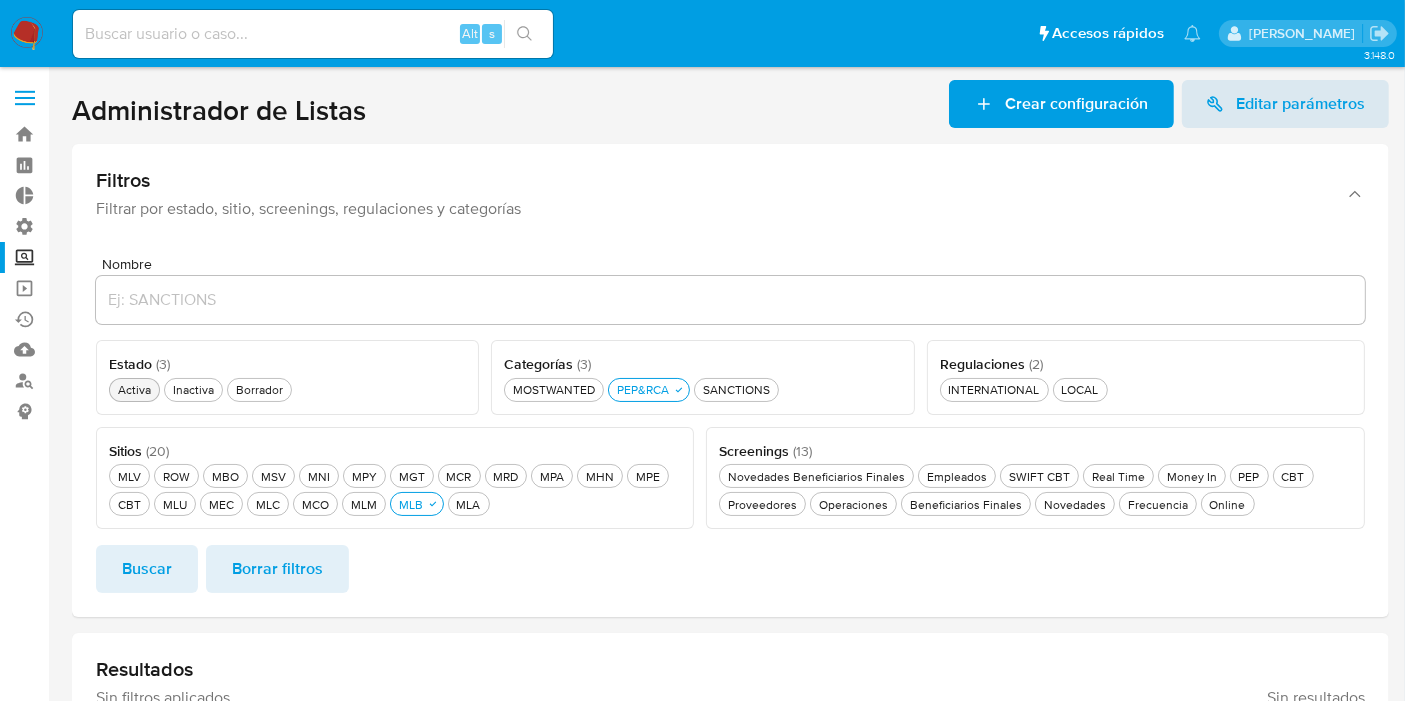click on "Activa Activa" at bounding box center [134, 389] 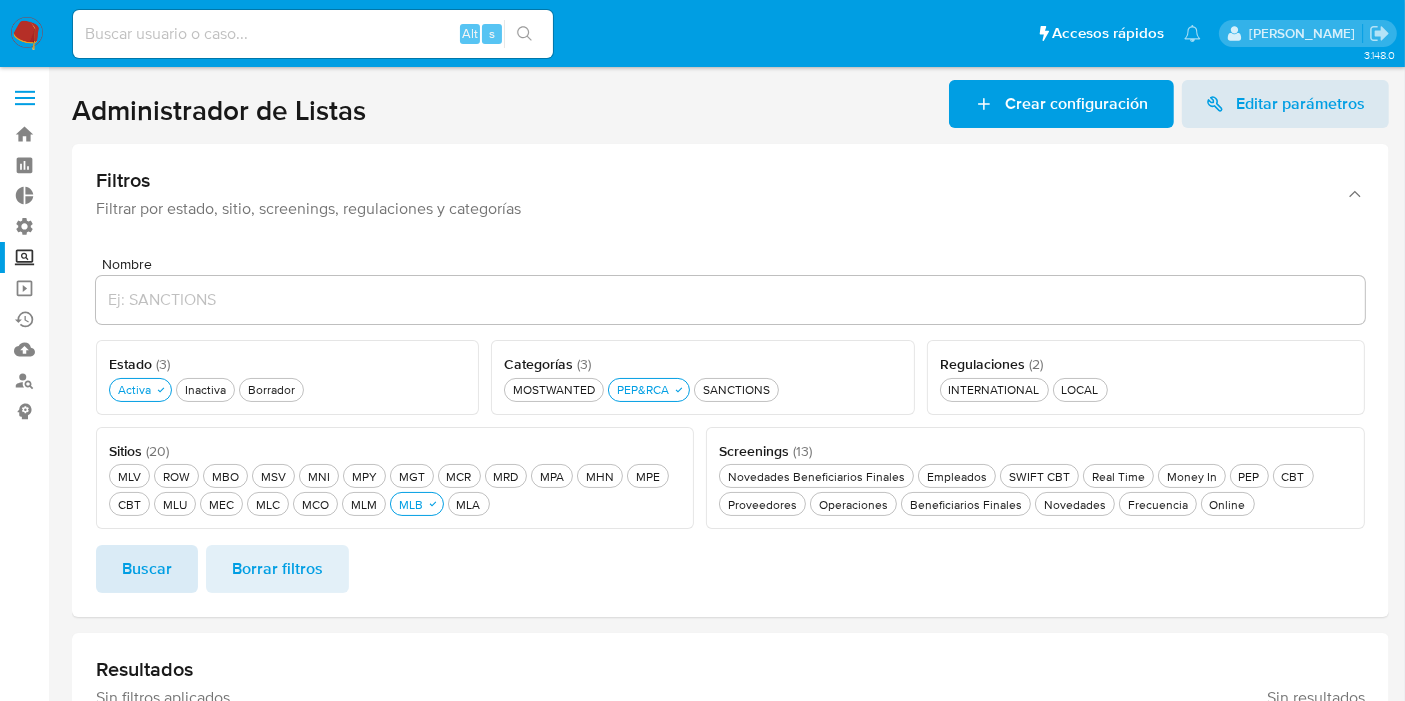 click on "Buscar" at bounding box center (147, 569) 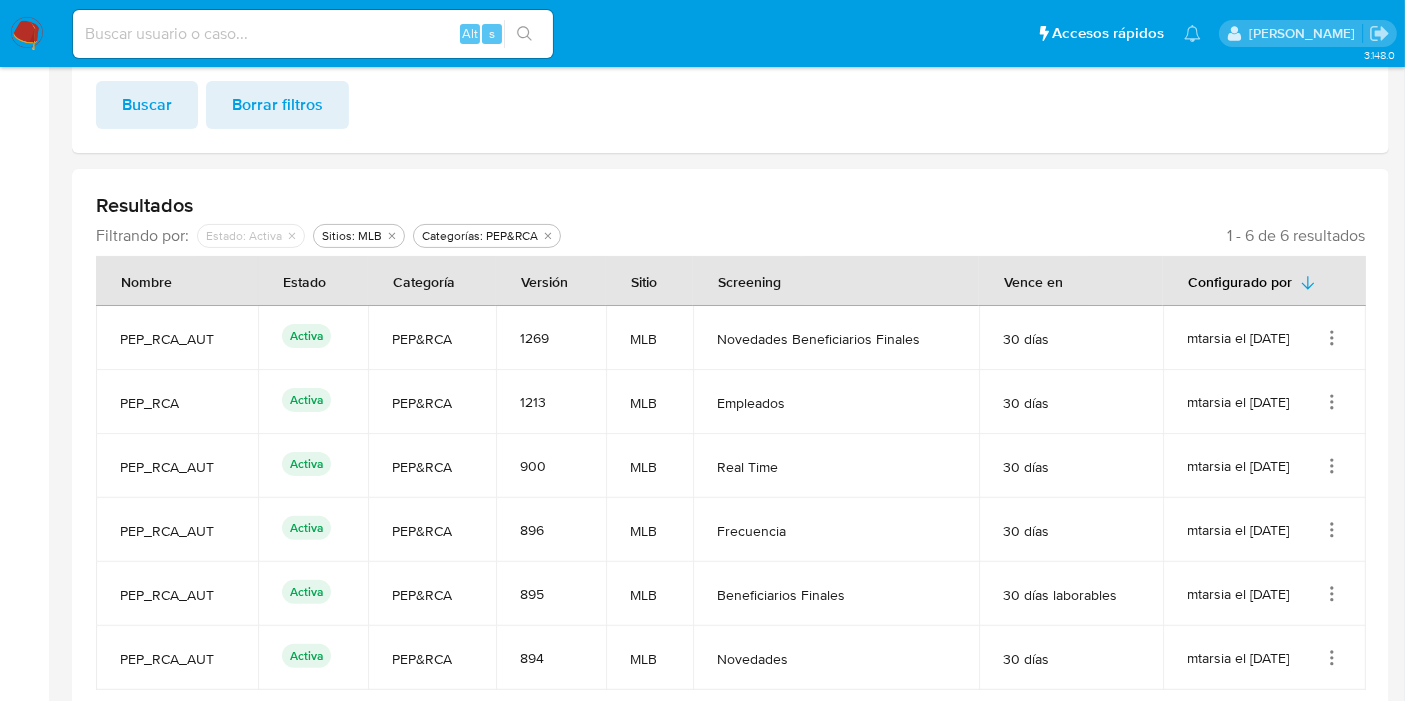 scroll, scrollTop: 488, scrollLeft: 0, axis: vertical 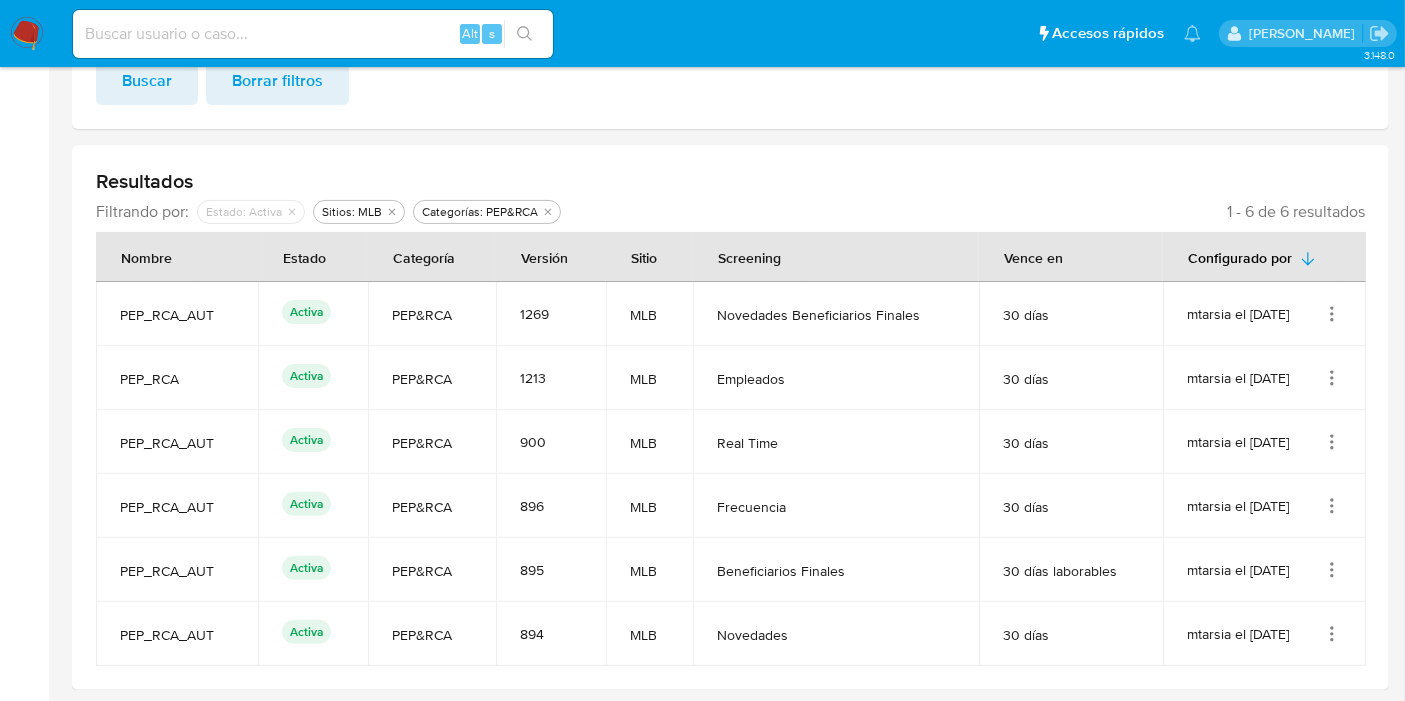 click 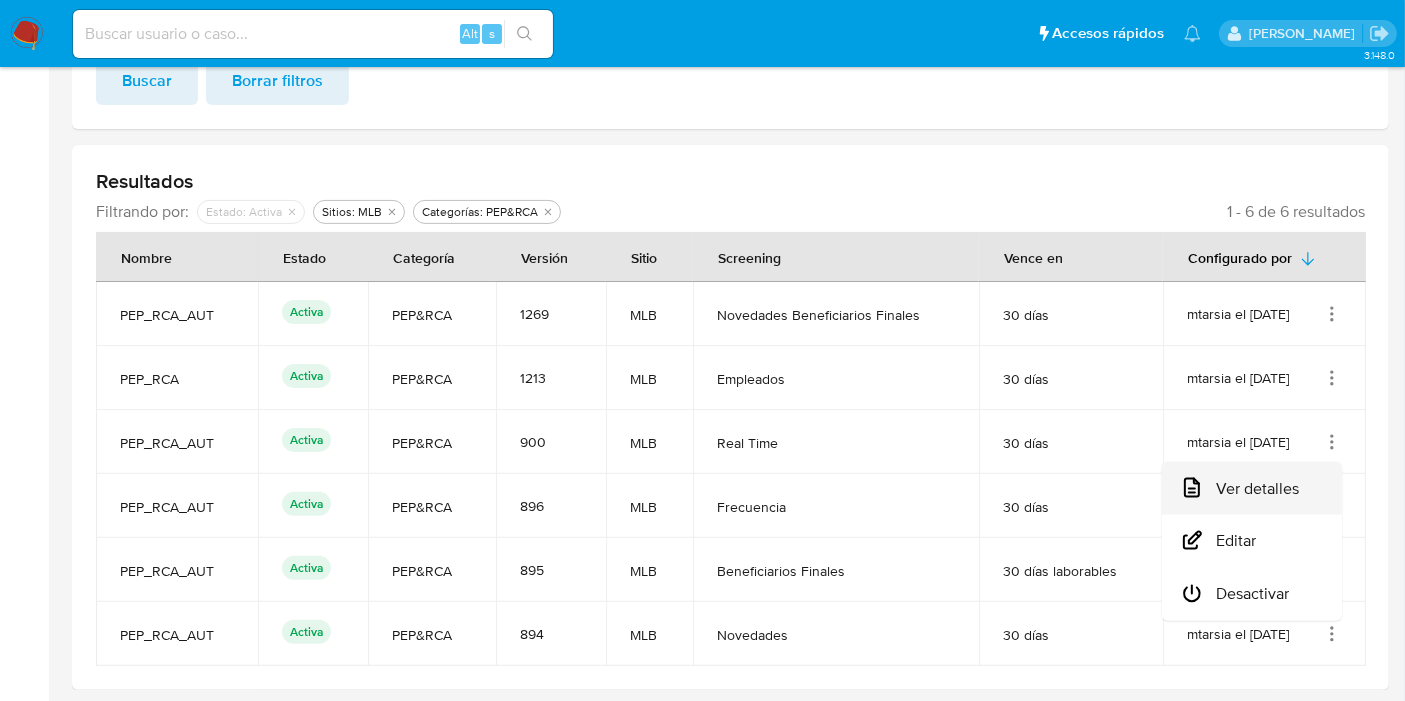click on "Ver detalles" at bounding box center [1252, 488] 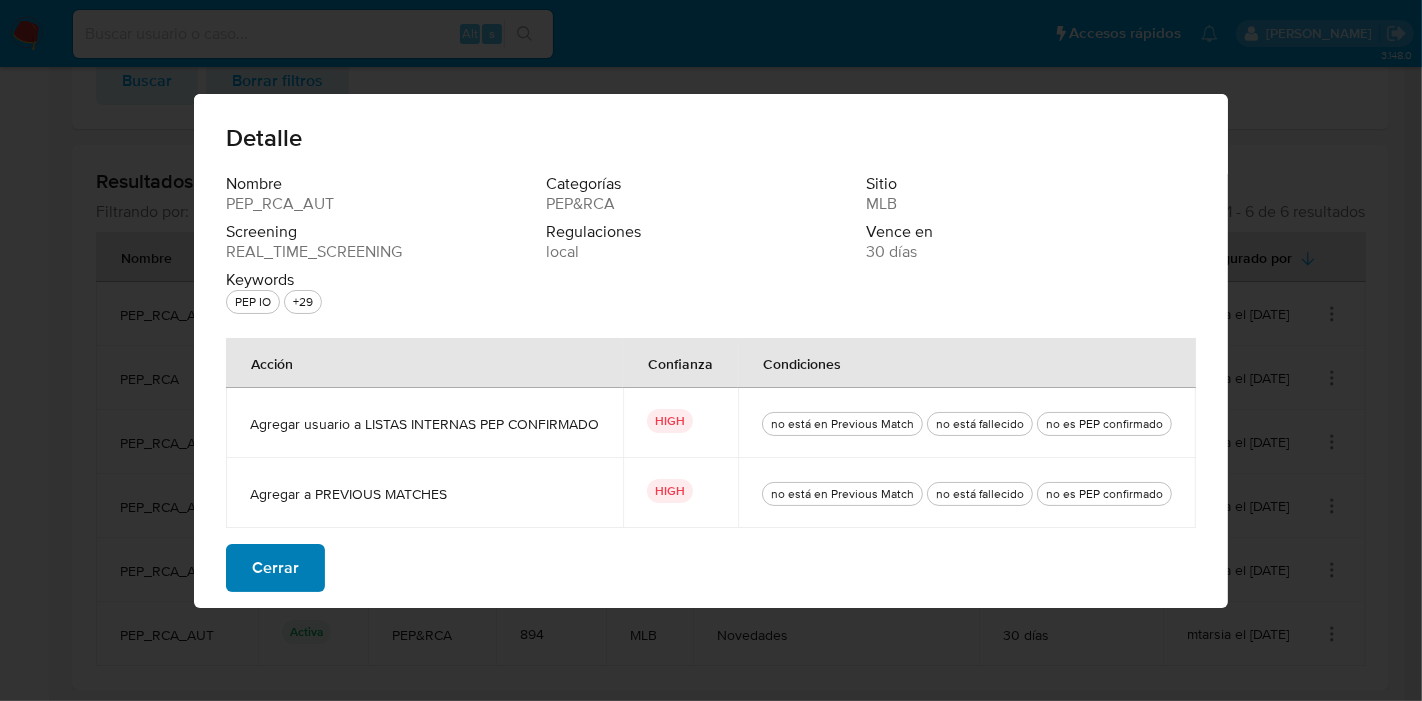 click on "Cerrar" at bounding box center [275, 568] 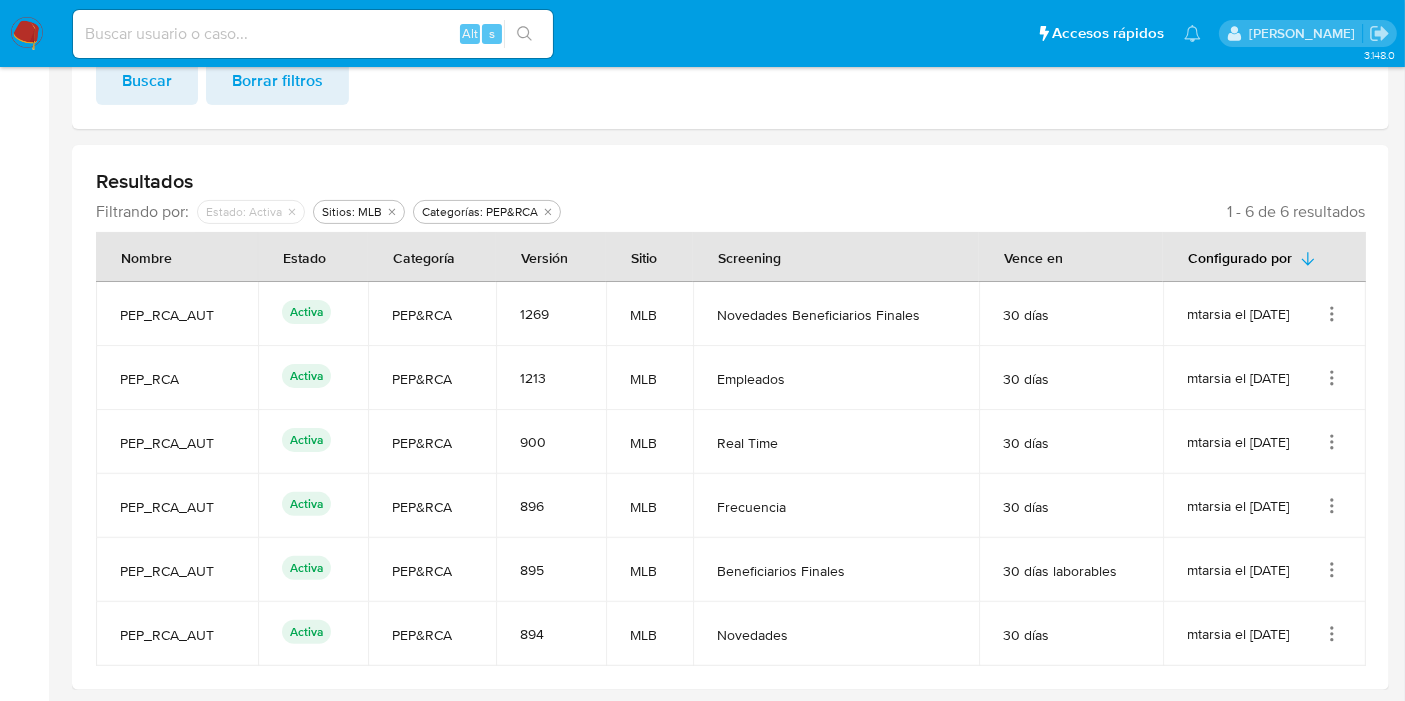 click 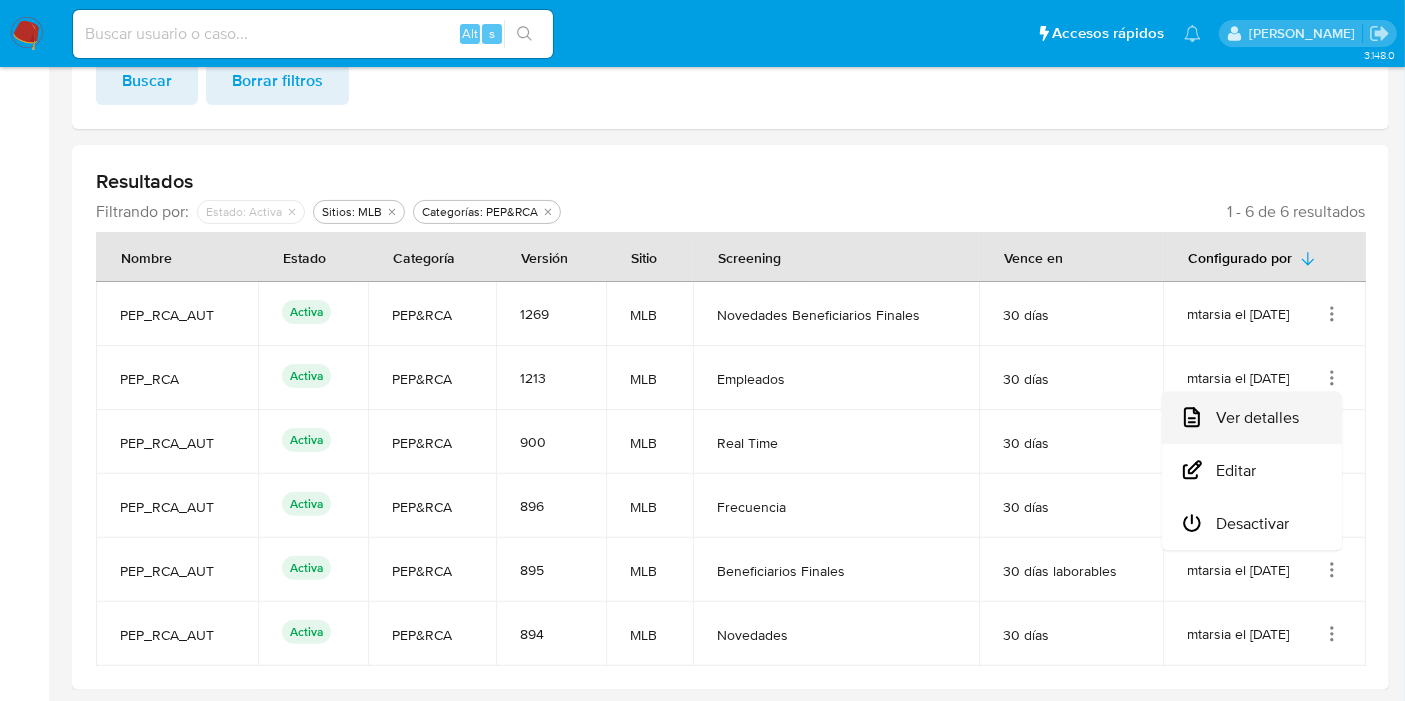 click on "Ver detalles" at bounding box center [1252, 418] 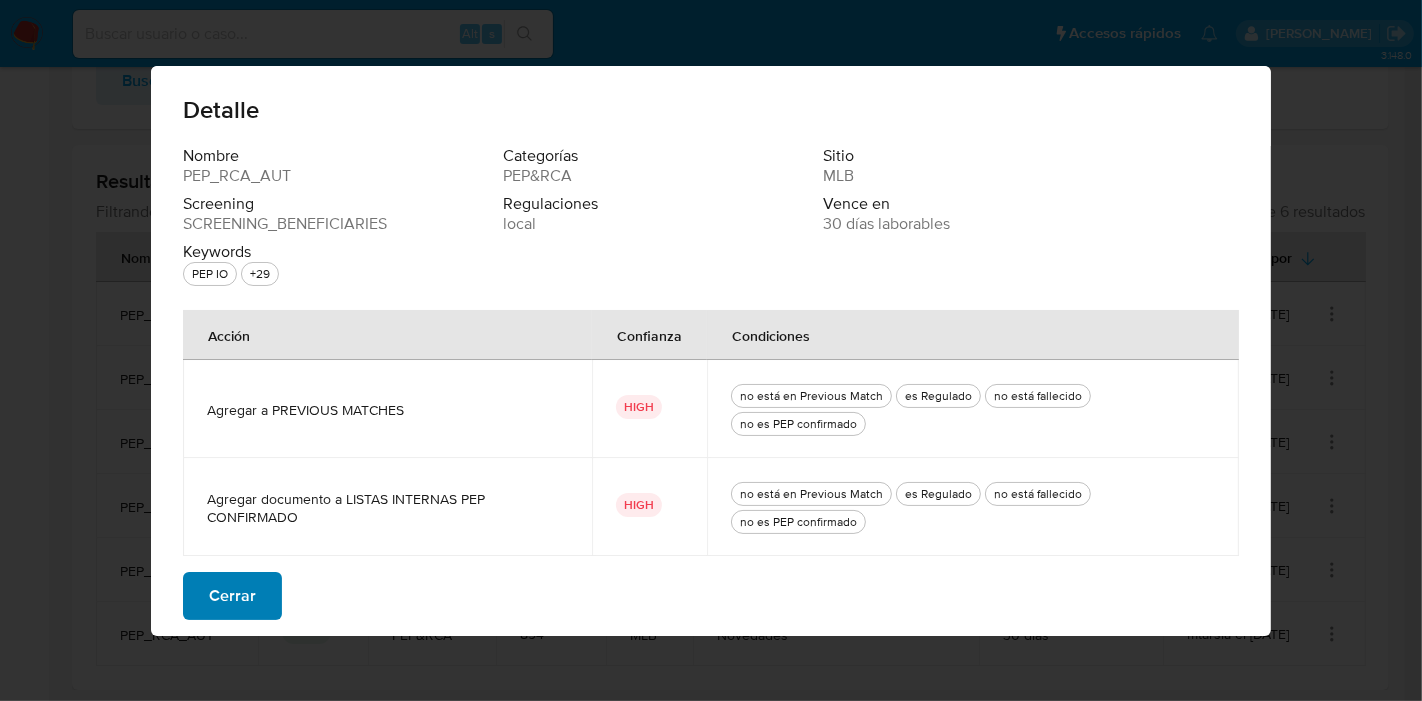 click on "Cerrar" at bounding box center (232, 596) 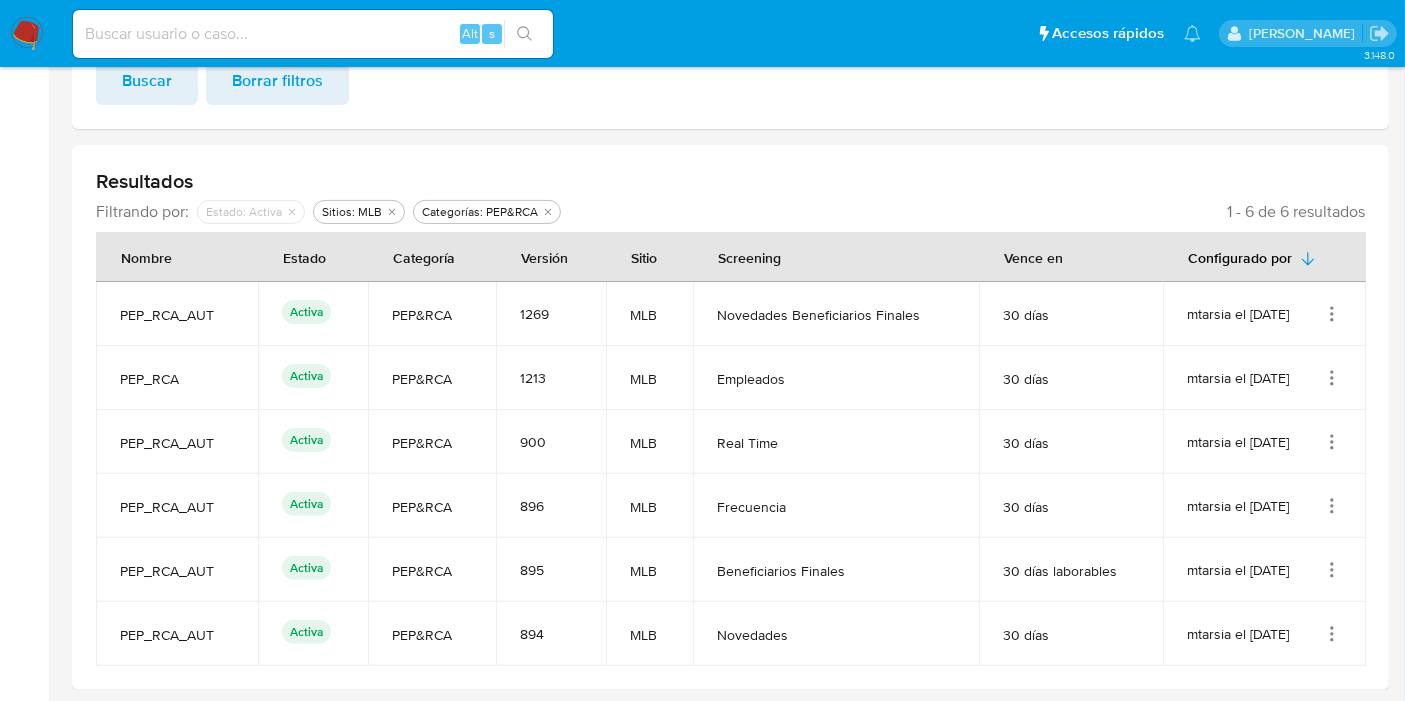 scroll, scrollTop: 0, scrollLeft: 0, axis: both 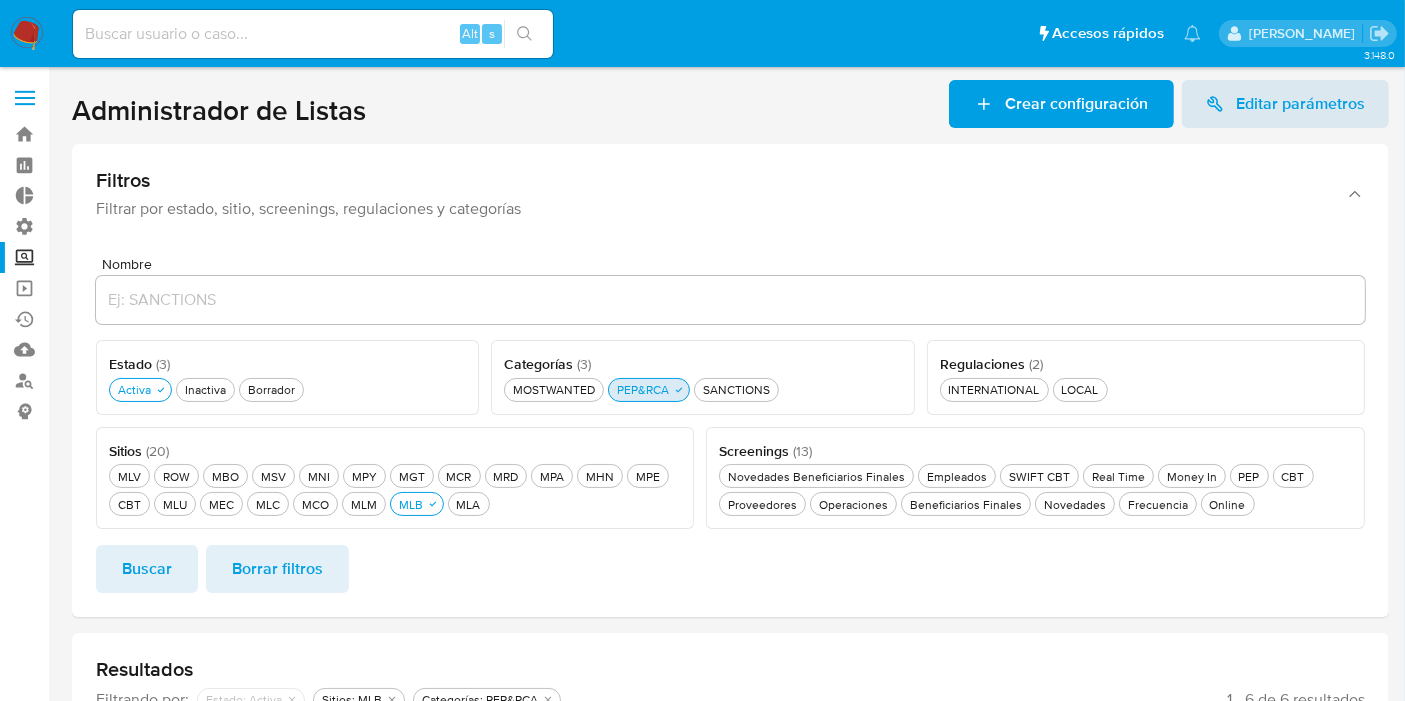 click 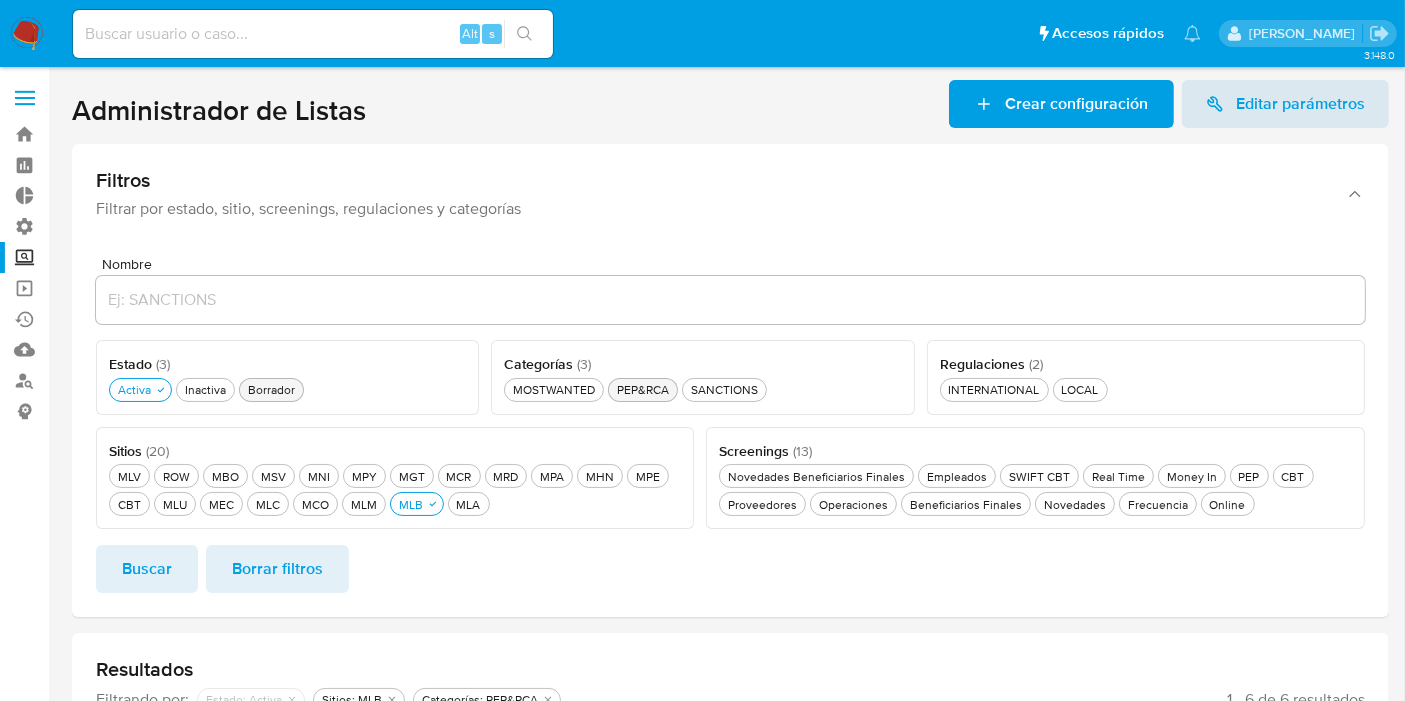 click on "Borrador Borrador" at bounding box center [271, 389] 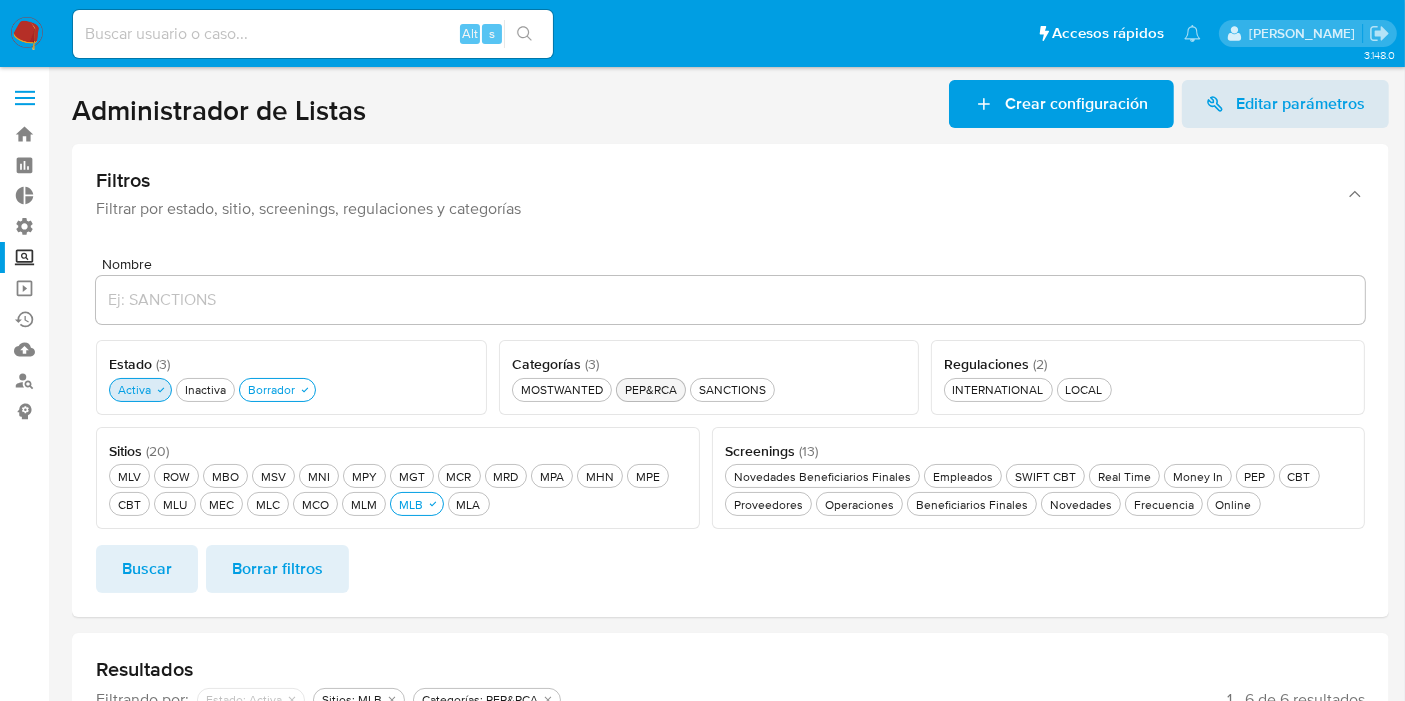 click on "Activa Activa" at bounding box center (134, 389) 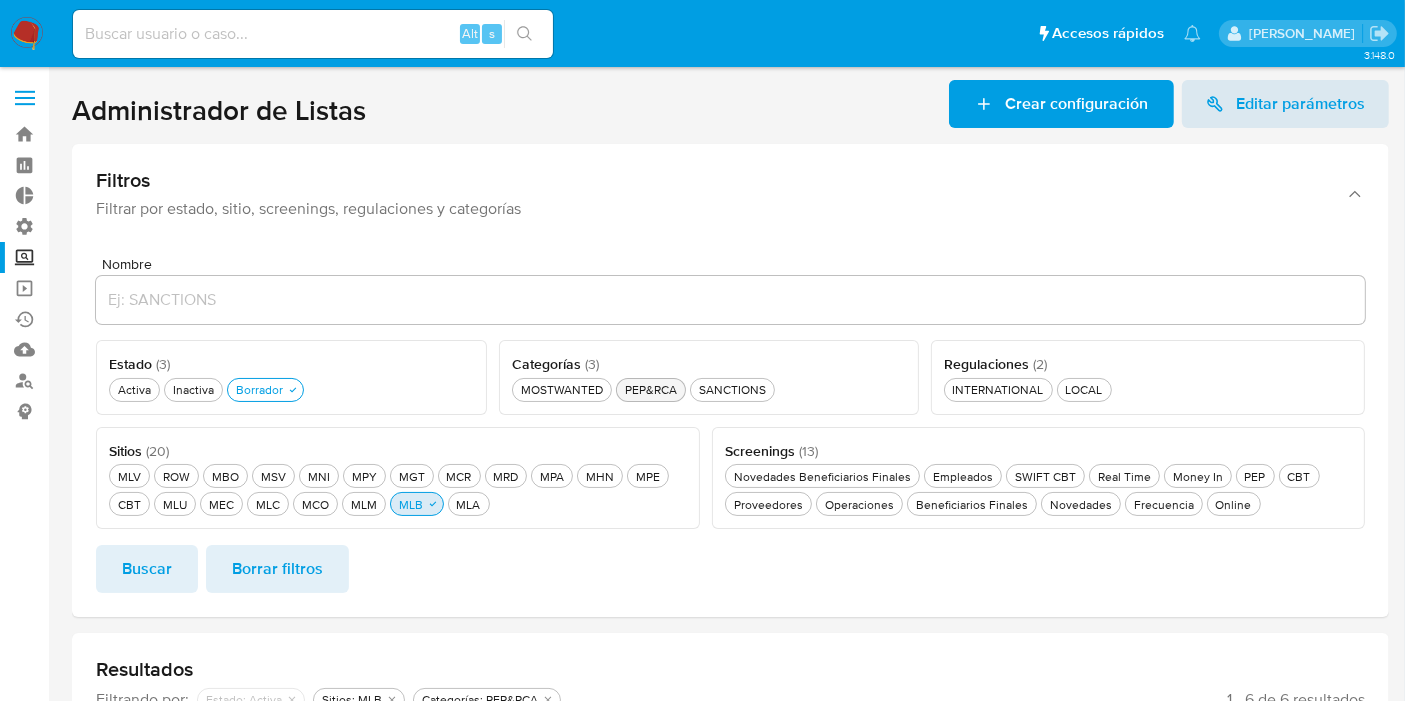 click on "MLB MLB" at bounding box center [411, 504] 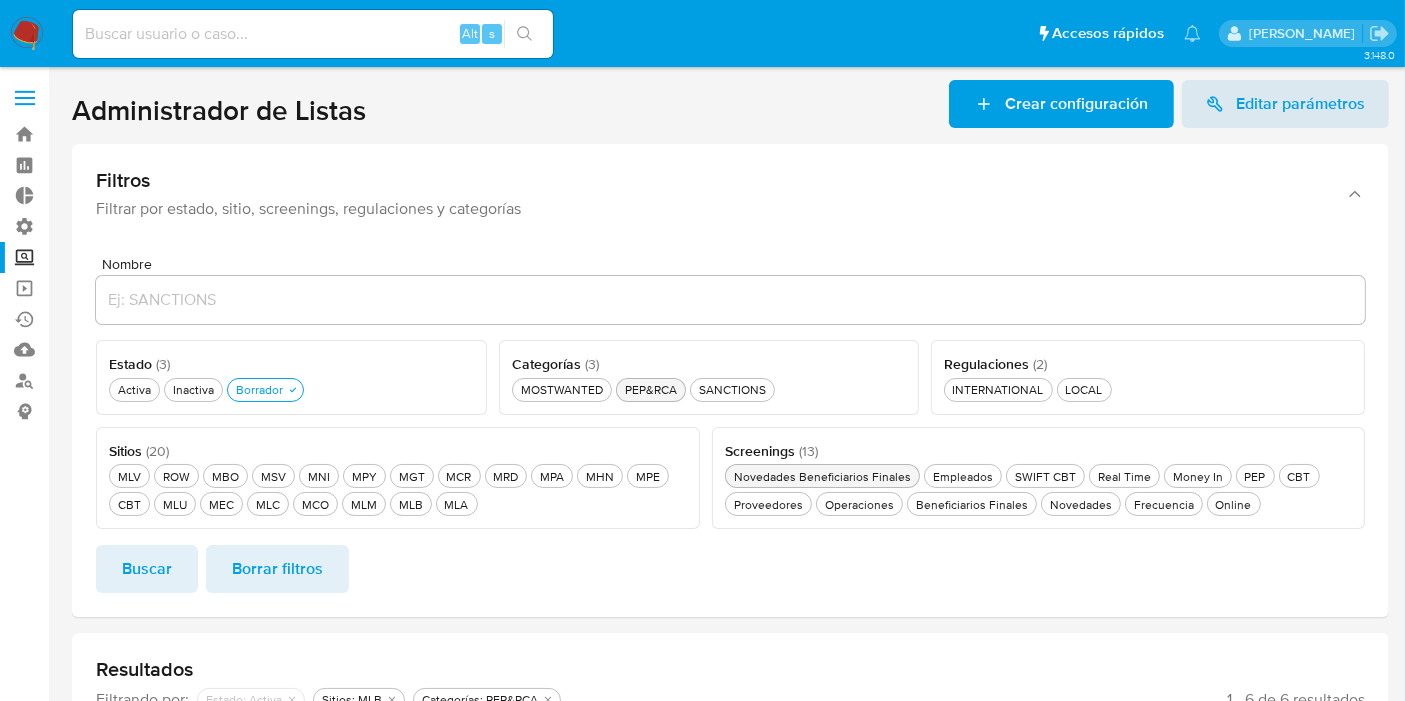 click on "Novedades Beneficiarios Finales Novedades Beneficiarios Finales" at bounding box center (822, 476) 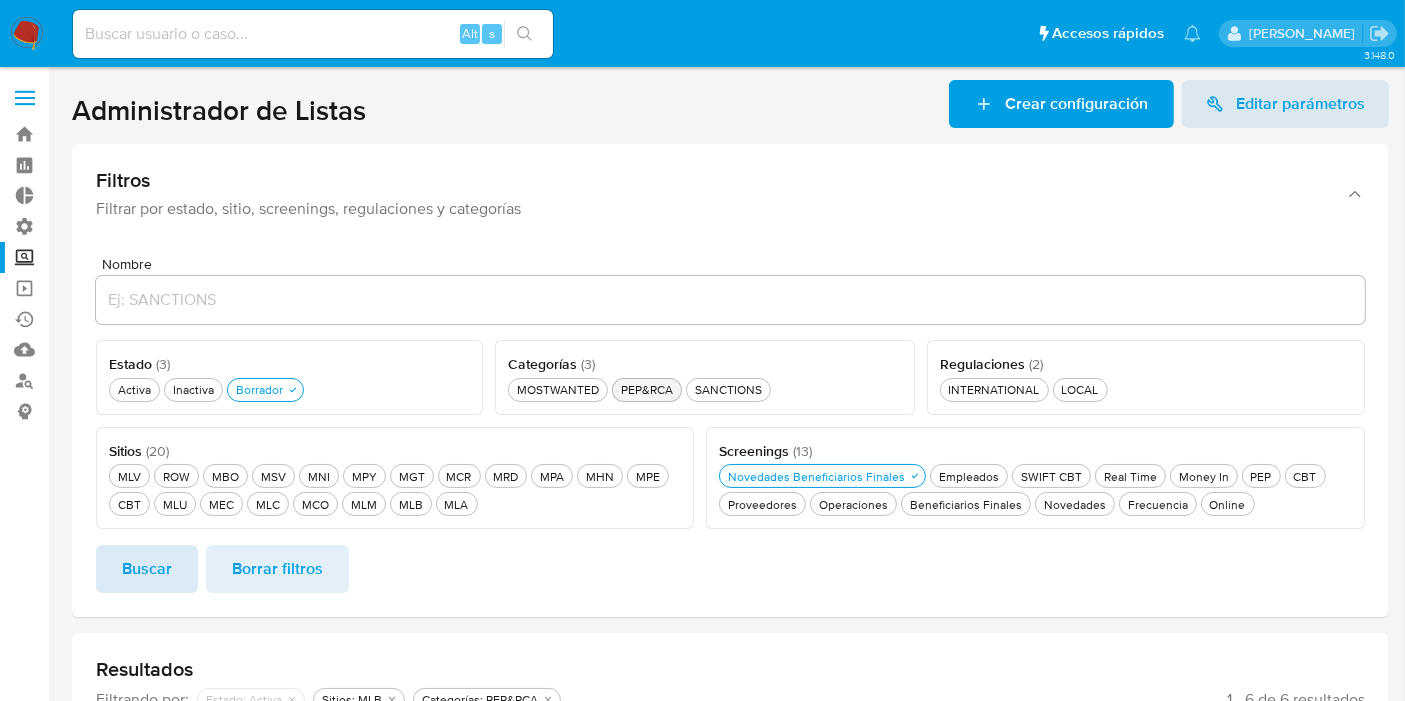 click on "Buscar" at bounding box center [147, 569] 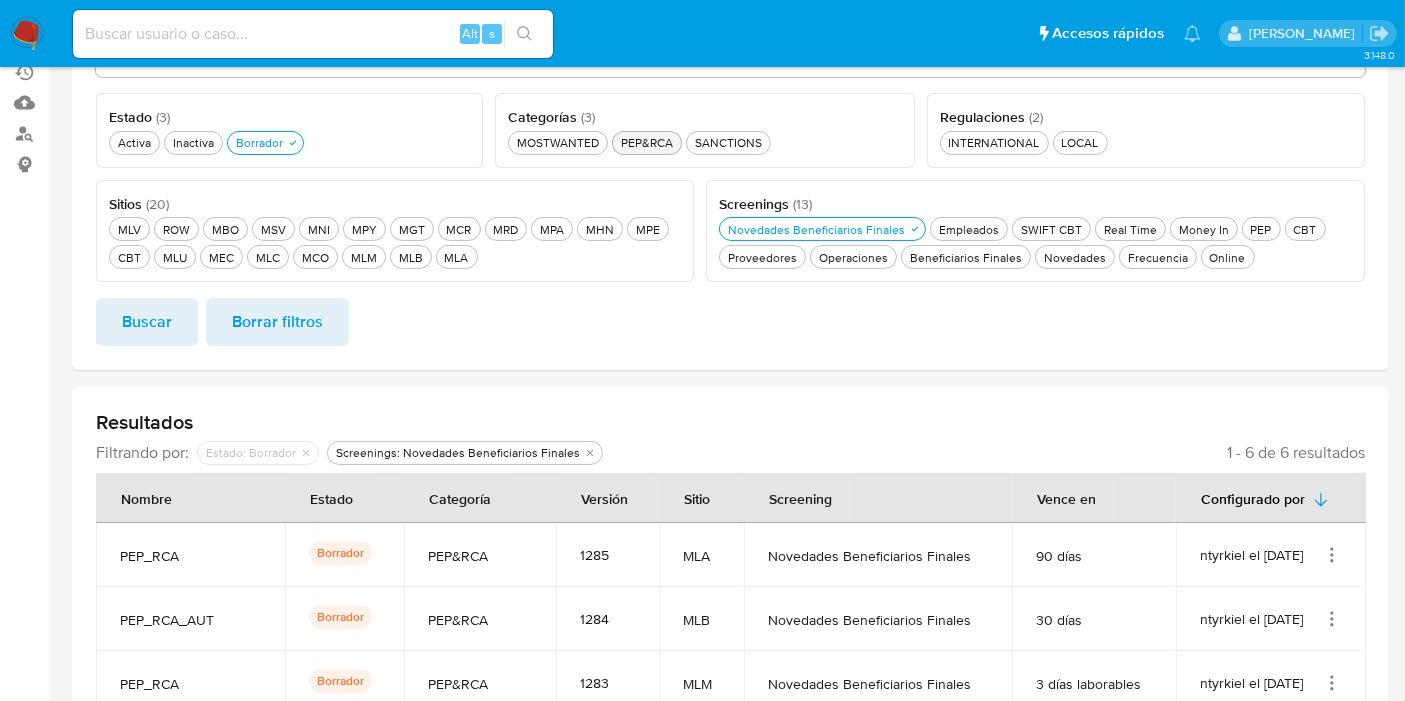 scroll, scrollTop: 488, scrollLeft: 0, axis: vertical 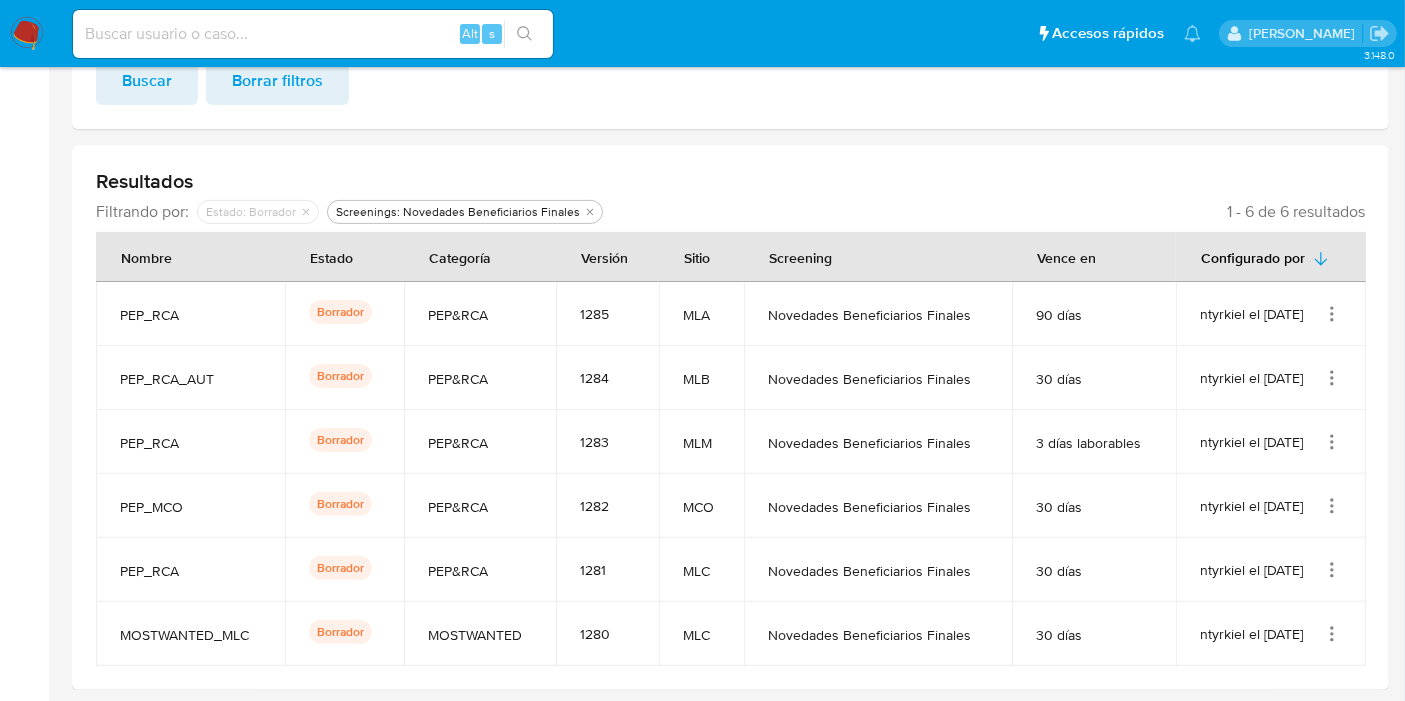 click 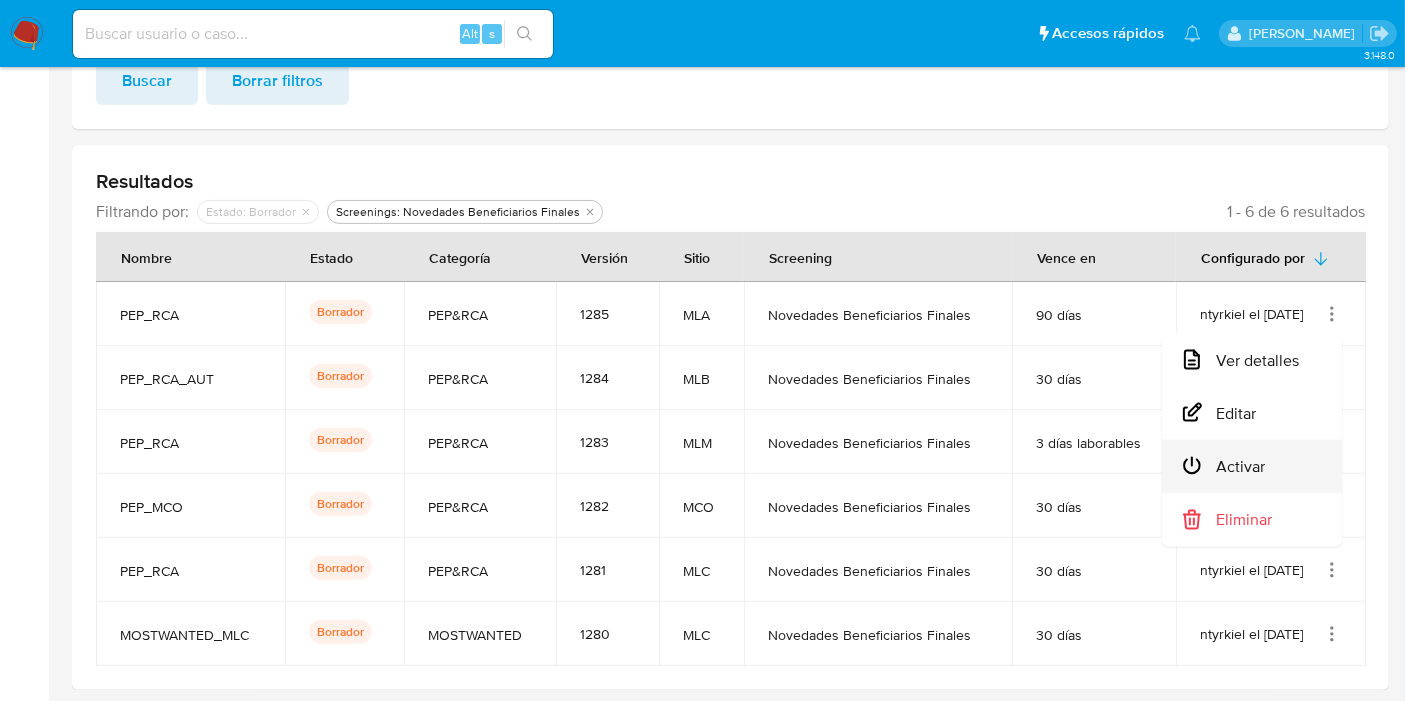 click on "Activar" at bounding box center [1252, 466] 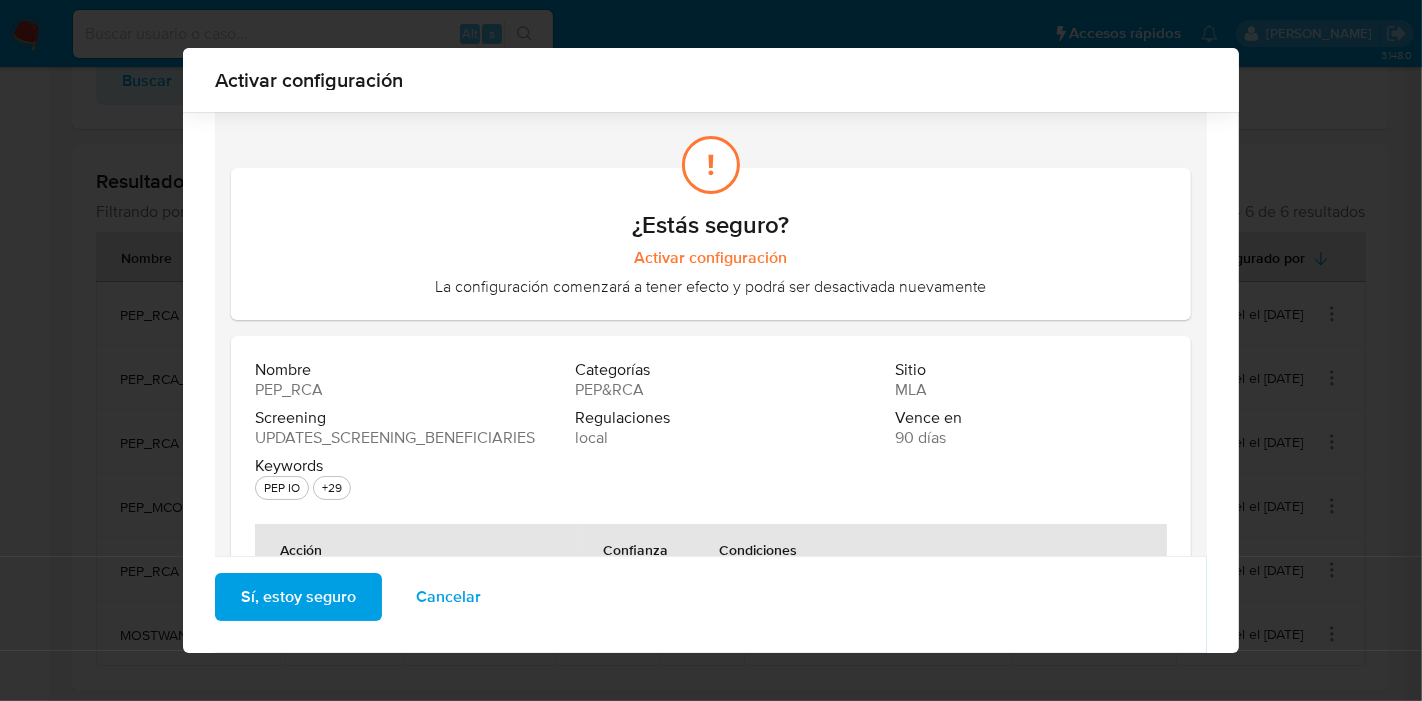 scroll, scrollTop: 366, scrollLeft: 0, axis: vertical 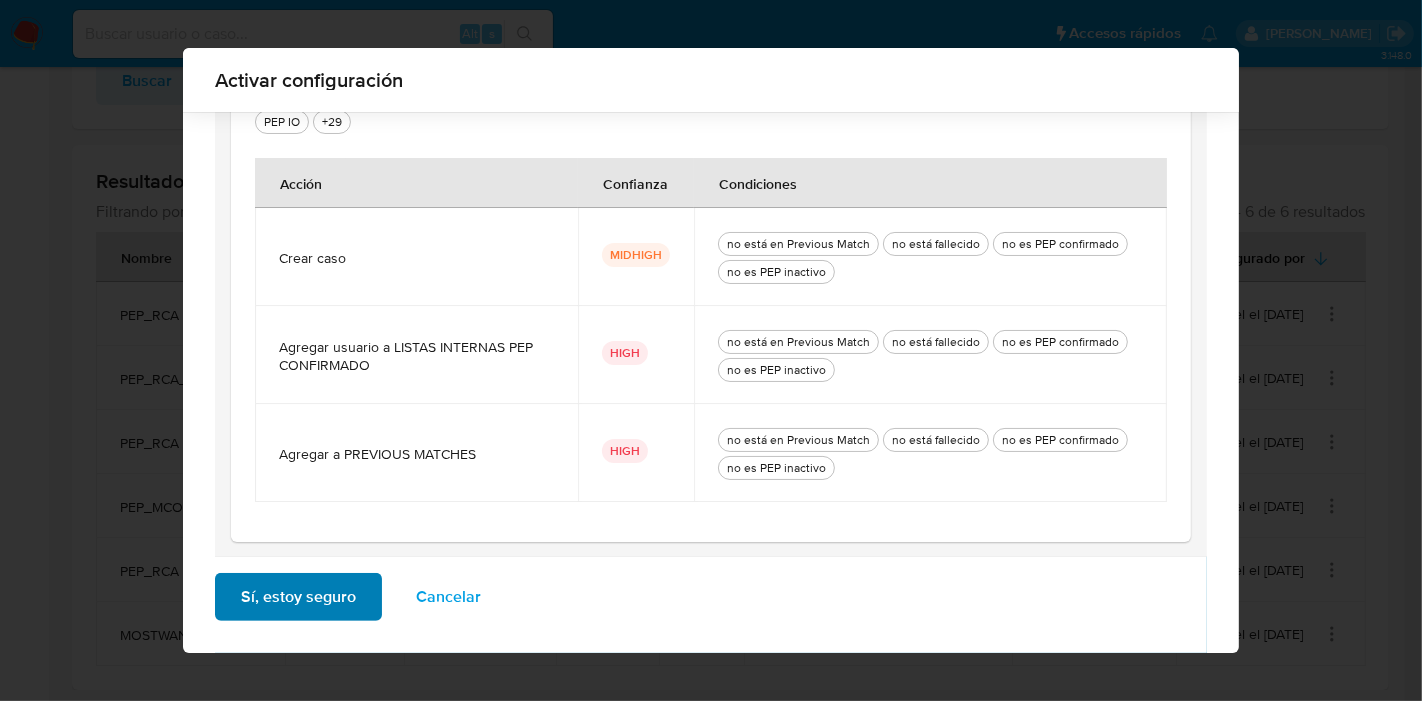 click on "Sí, estoy seguro" at bounding box center (298, 597) 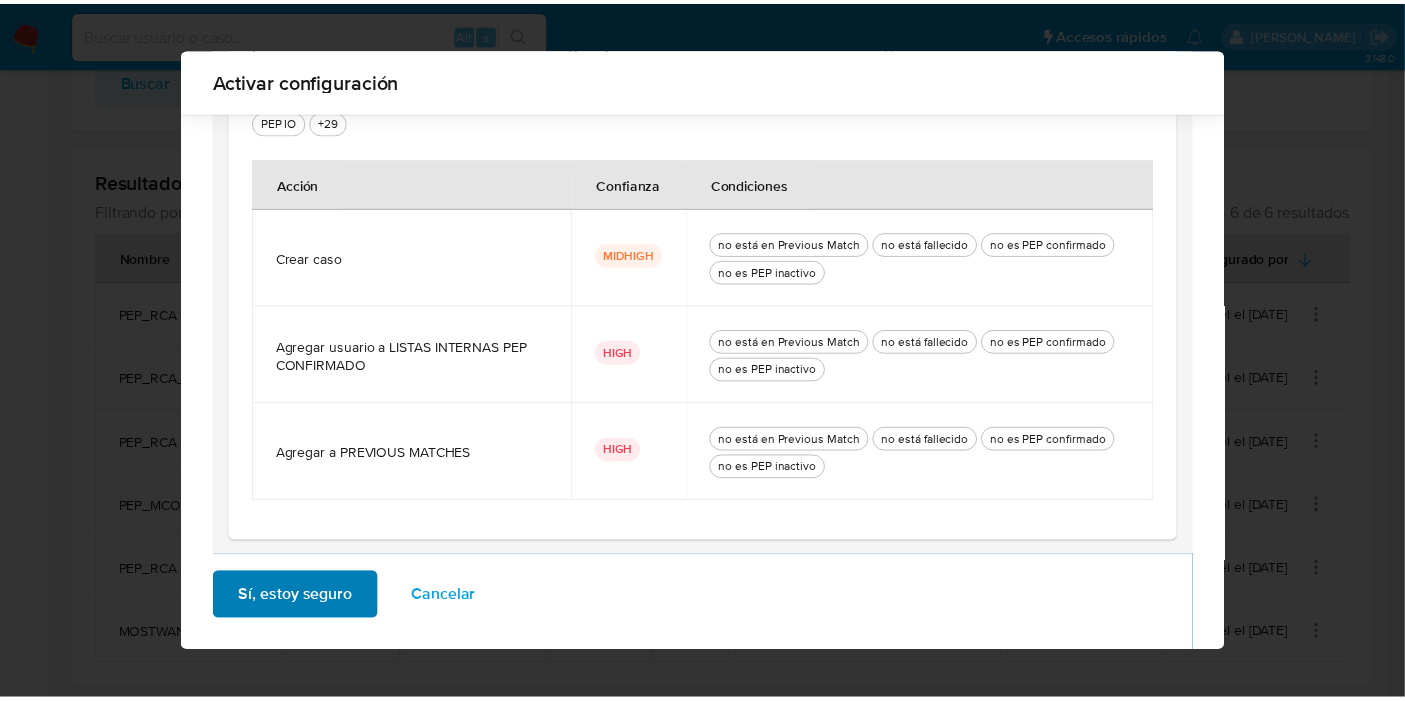 scroll, scrollTop: 0, scrollLeft: 0, axis: both 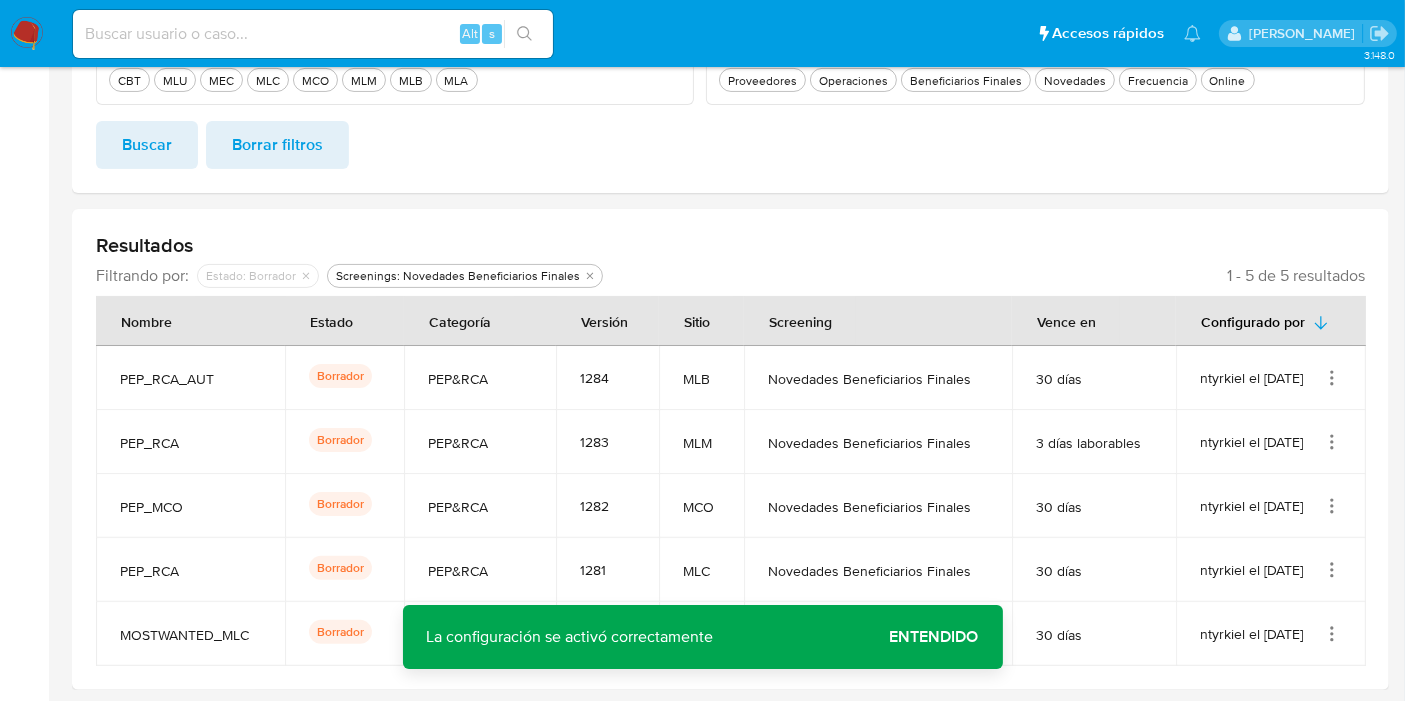 click 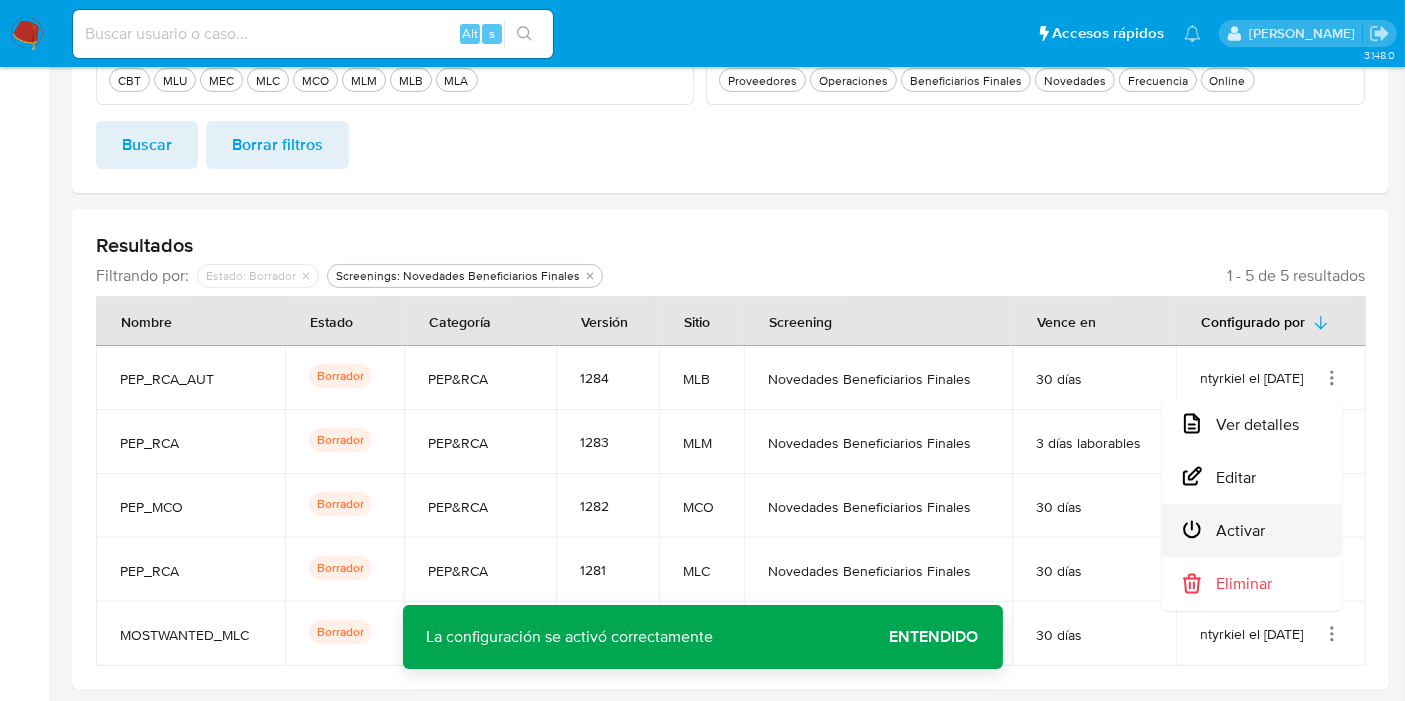 click on "Activar" at bounding box center (1252, 530) 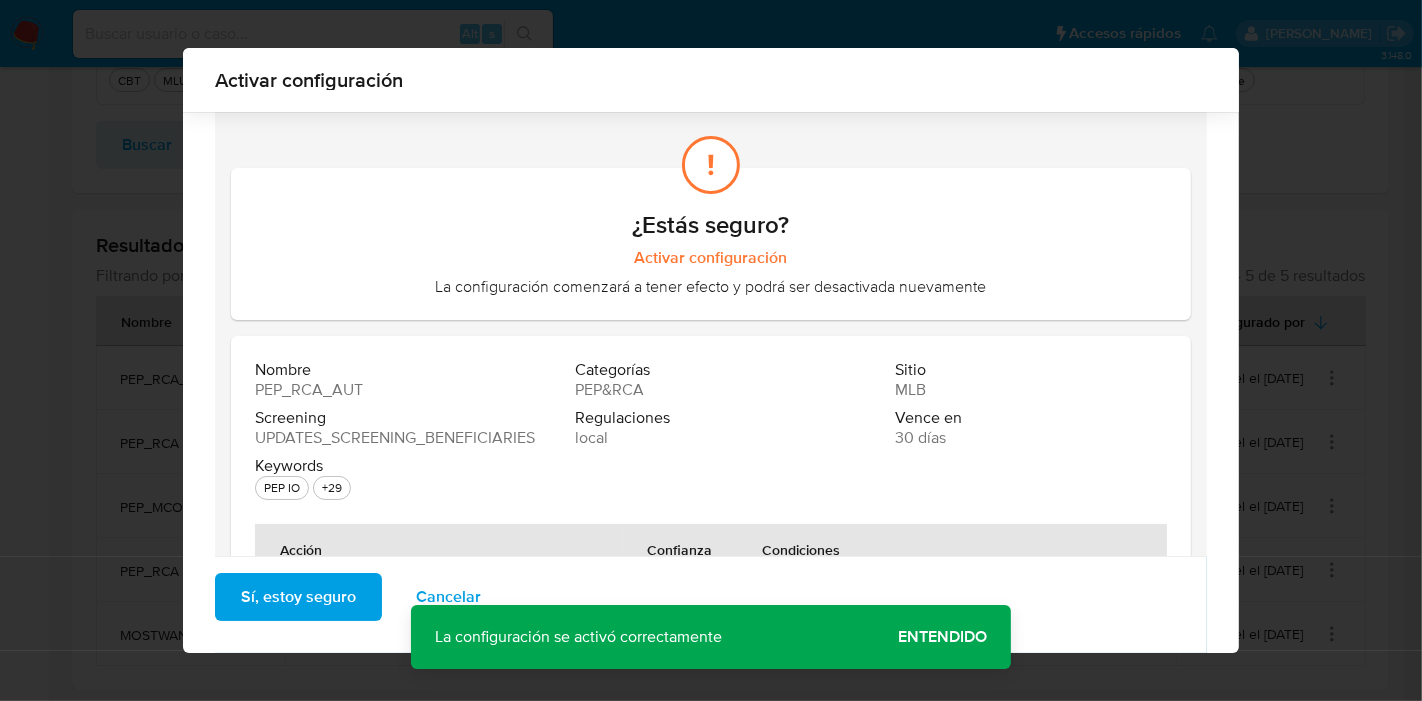 scroll, scrollTop: 268, scrollLeft: 0, axis: vertical 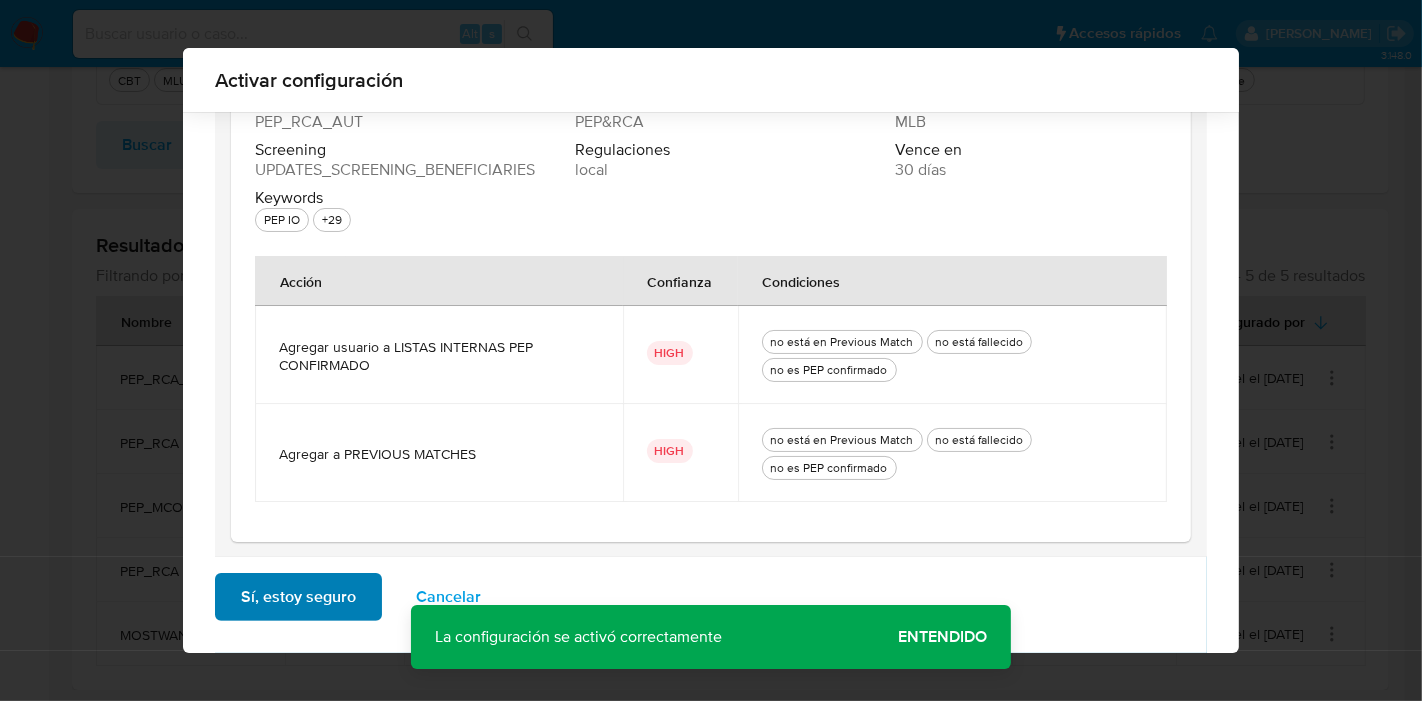 click on "Sí, estoy seguro" at bounding box center (298, 597) 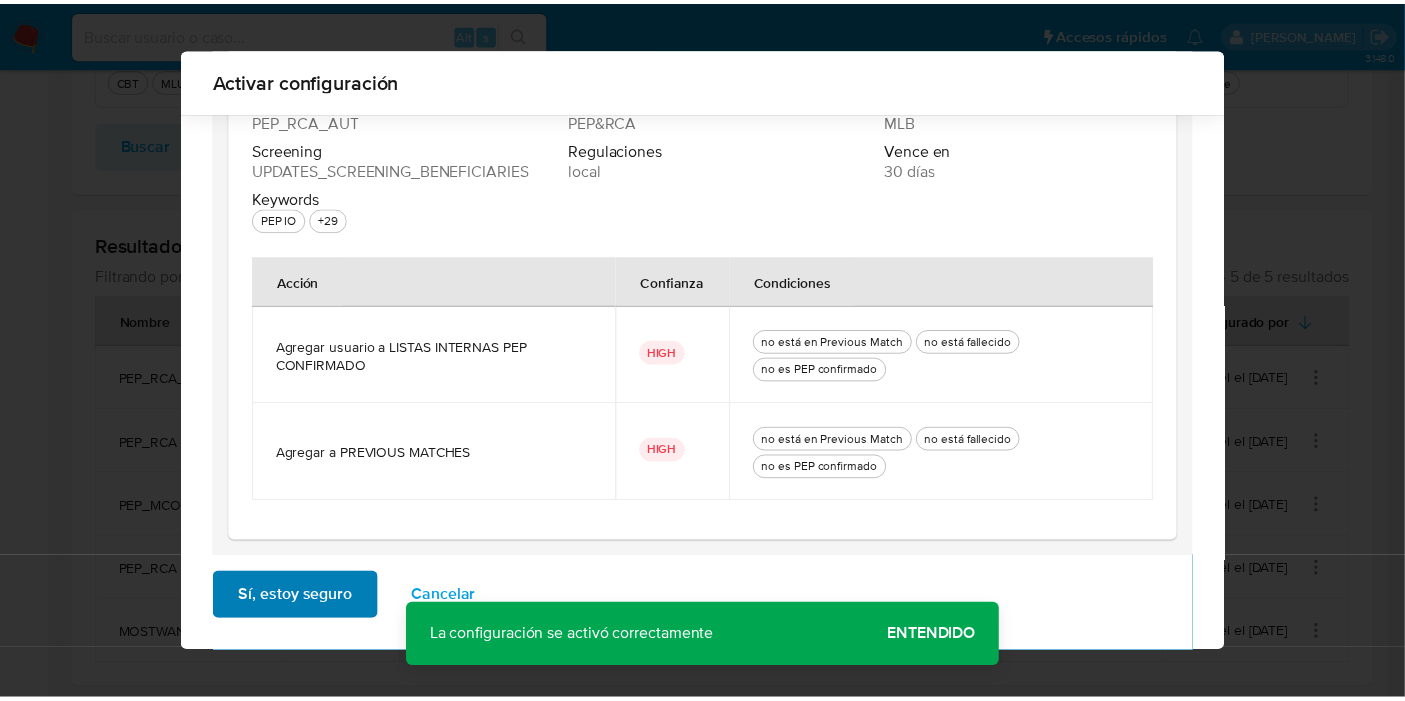 scroll, scrollTop: 0, scrollLeft: 0, axis: both 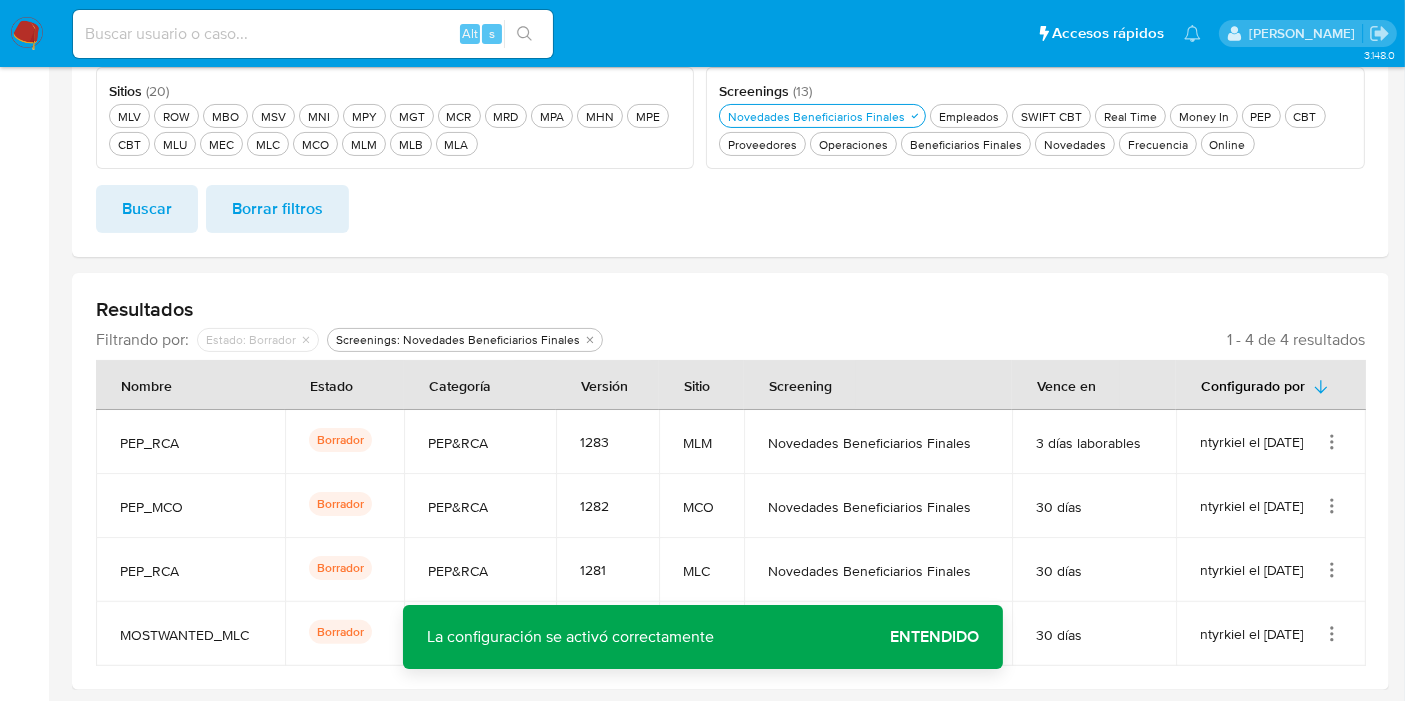 click 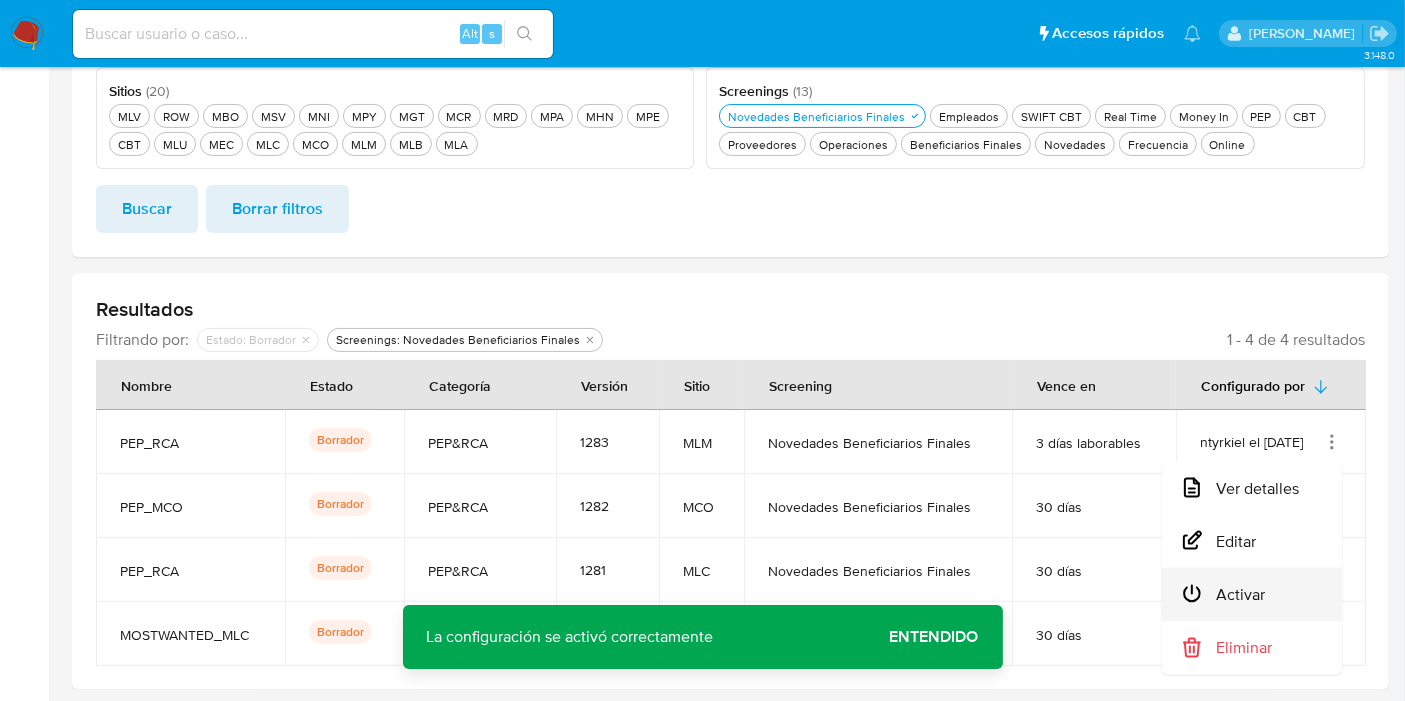 click on "Activar" at bounding box center (1252, 594) 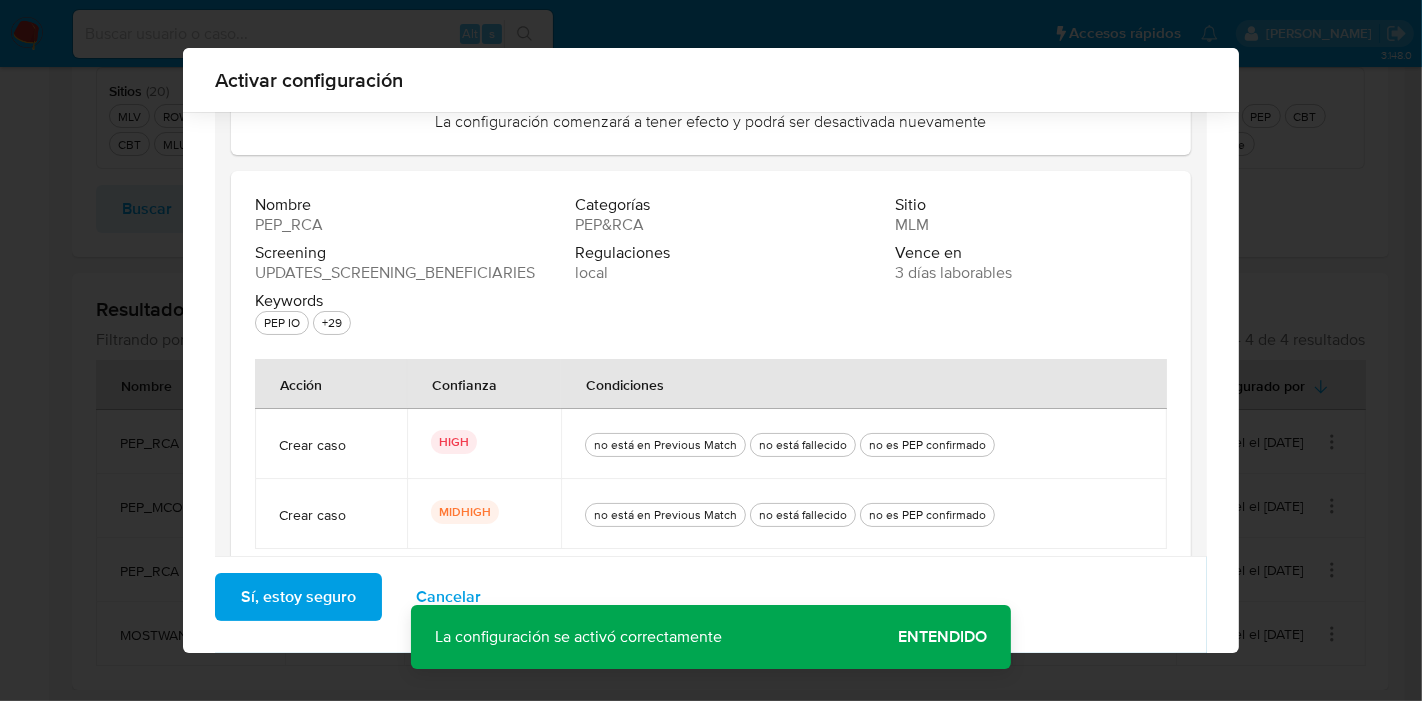 scroll, scrollTop: 212, scrollLeft: 0, axis: vertical 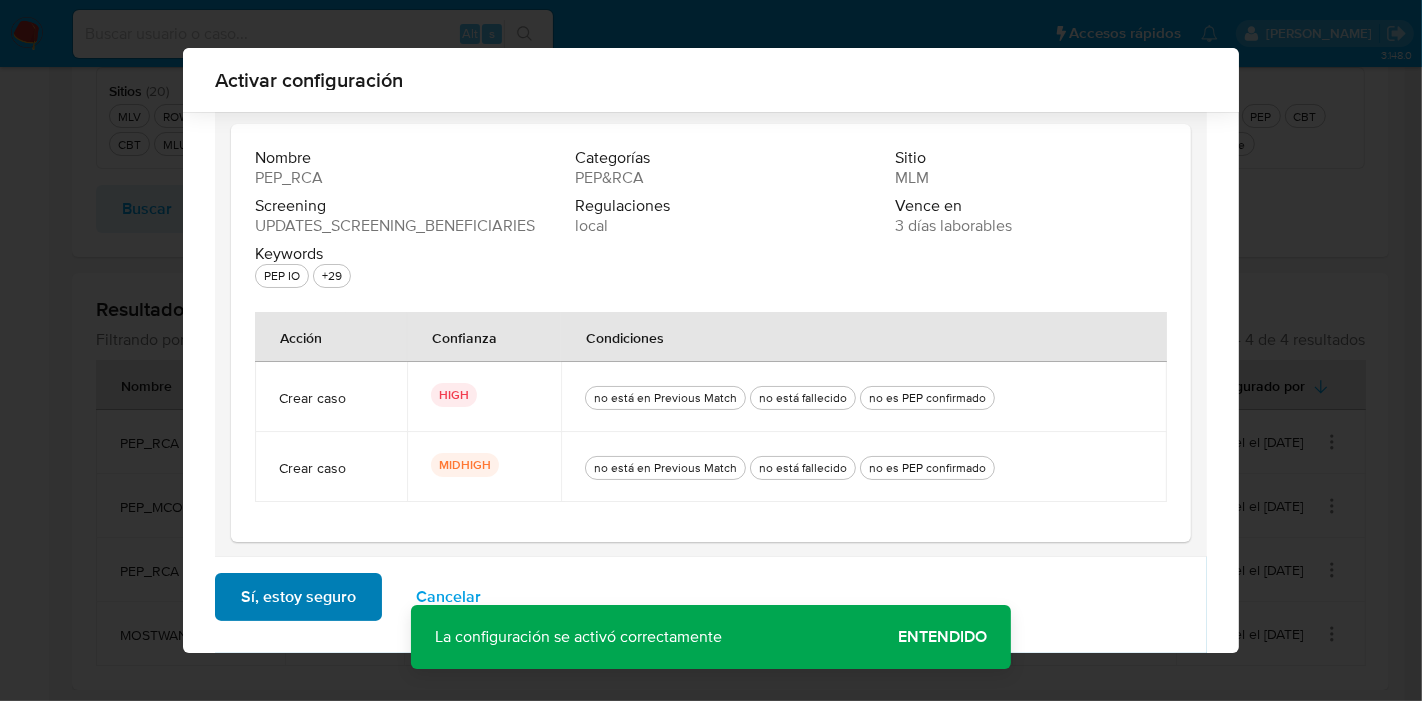 click on "Sí, estoy seguro" at bounding box center [298, 597] 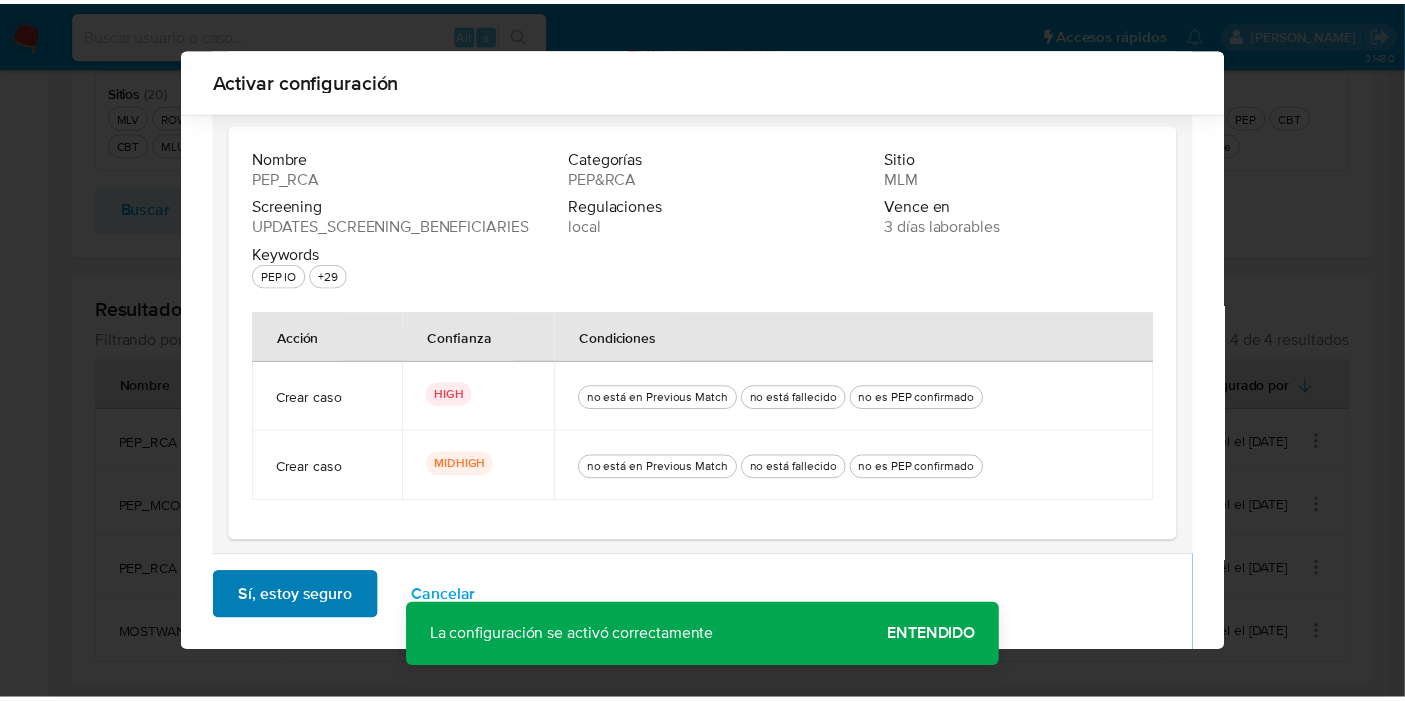 scroll, scrollTop: 0, scrollLeft: 0, axis: both 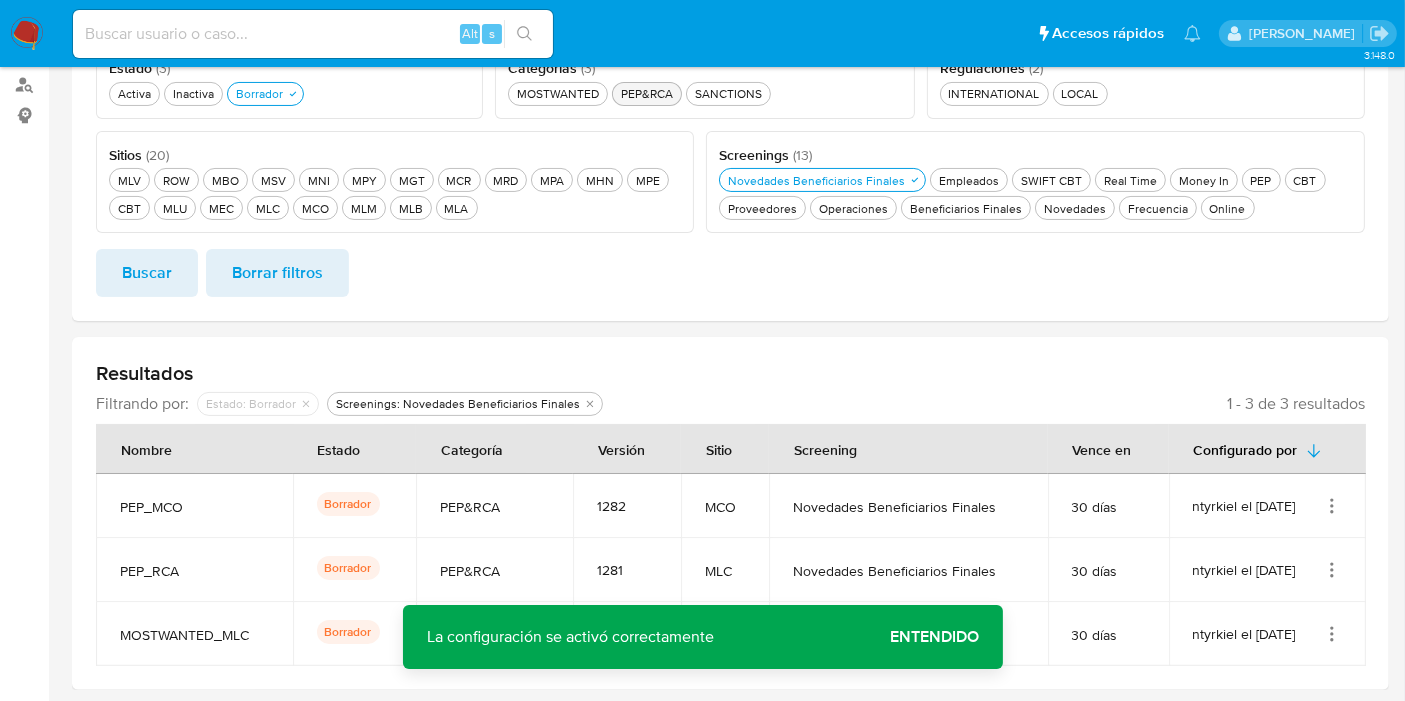 click 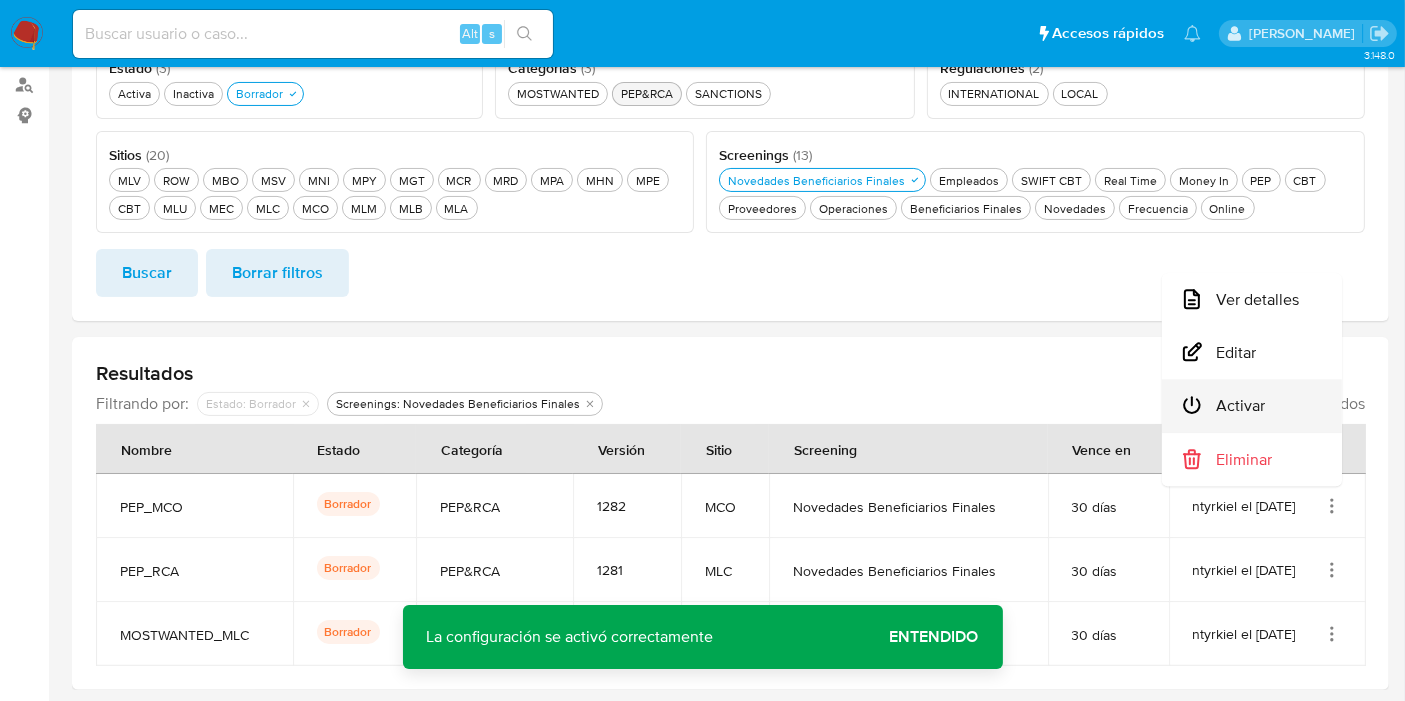 click on "Activar" at bounding box center (1252, 406) 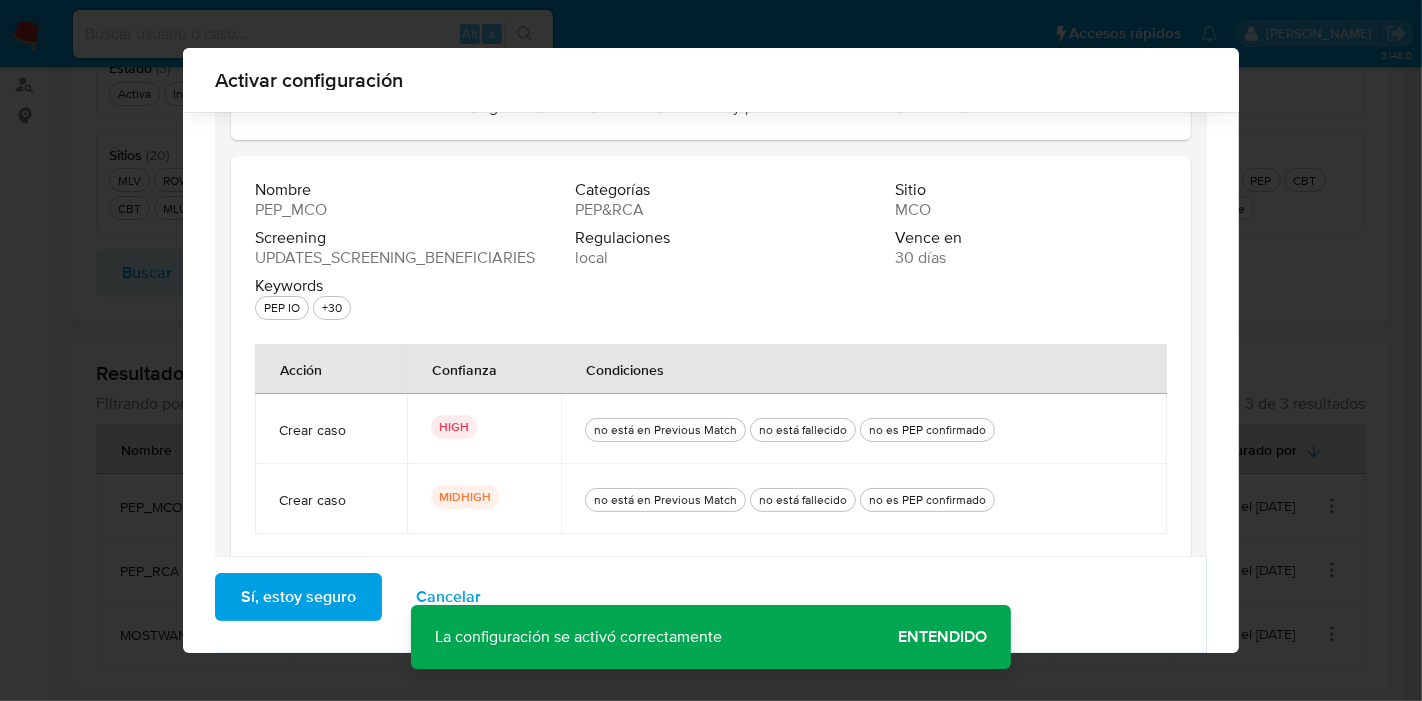 scroll, scrollTop: 212, scrollLeft: 0, axis: vertical 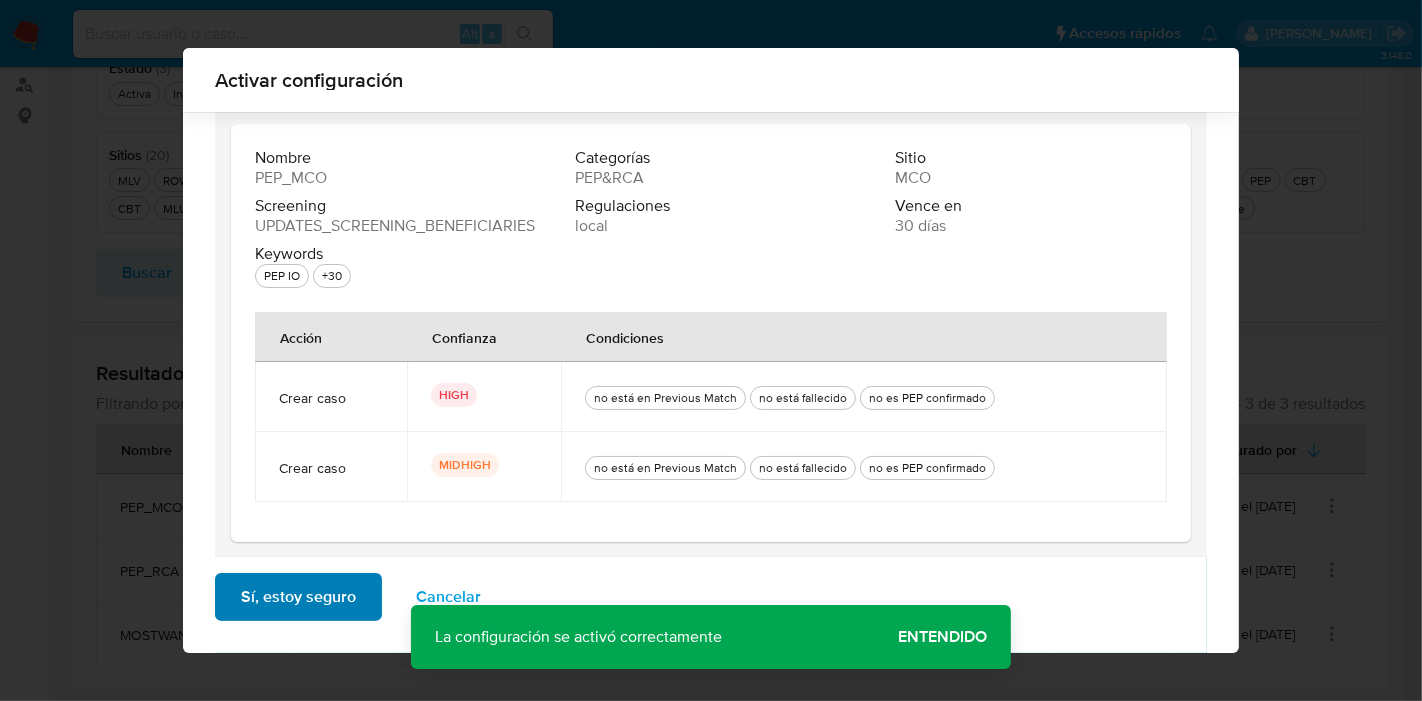 click on "Sí, estoy seguro" at bounding box center (298, 597) 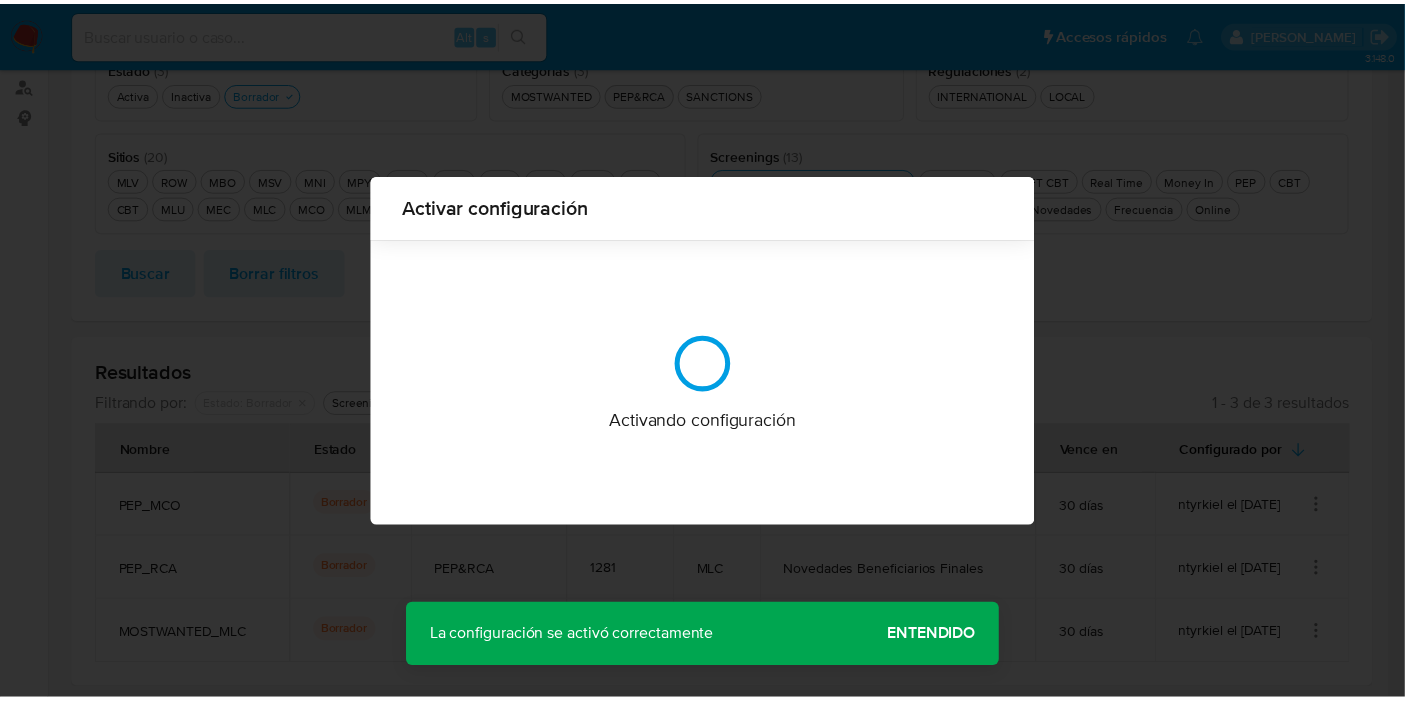 scroll, scrollTop: 0, scrollLeft: 0, axis: both 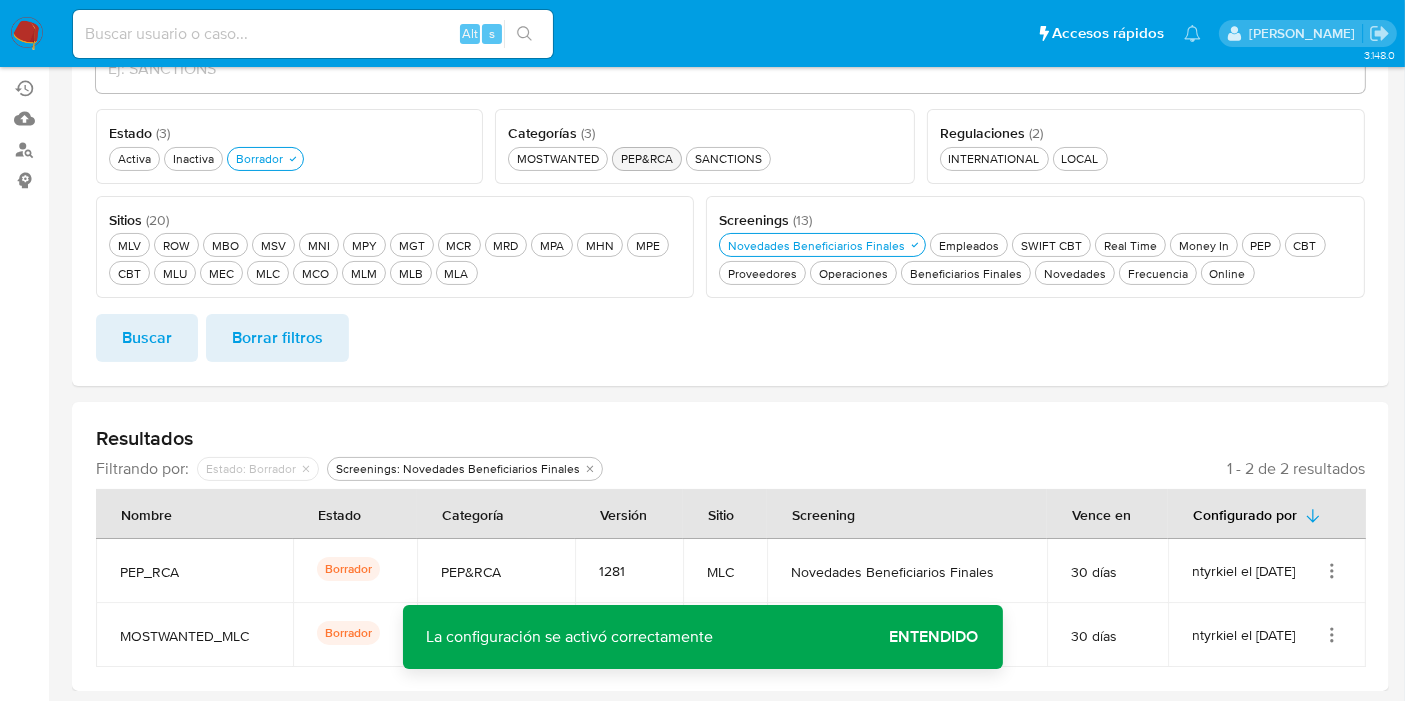 click 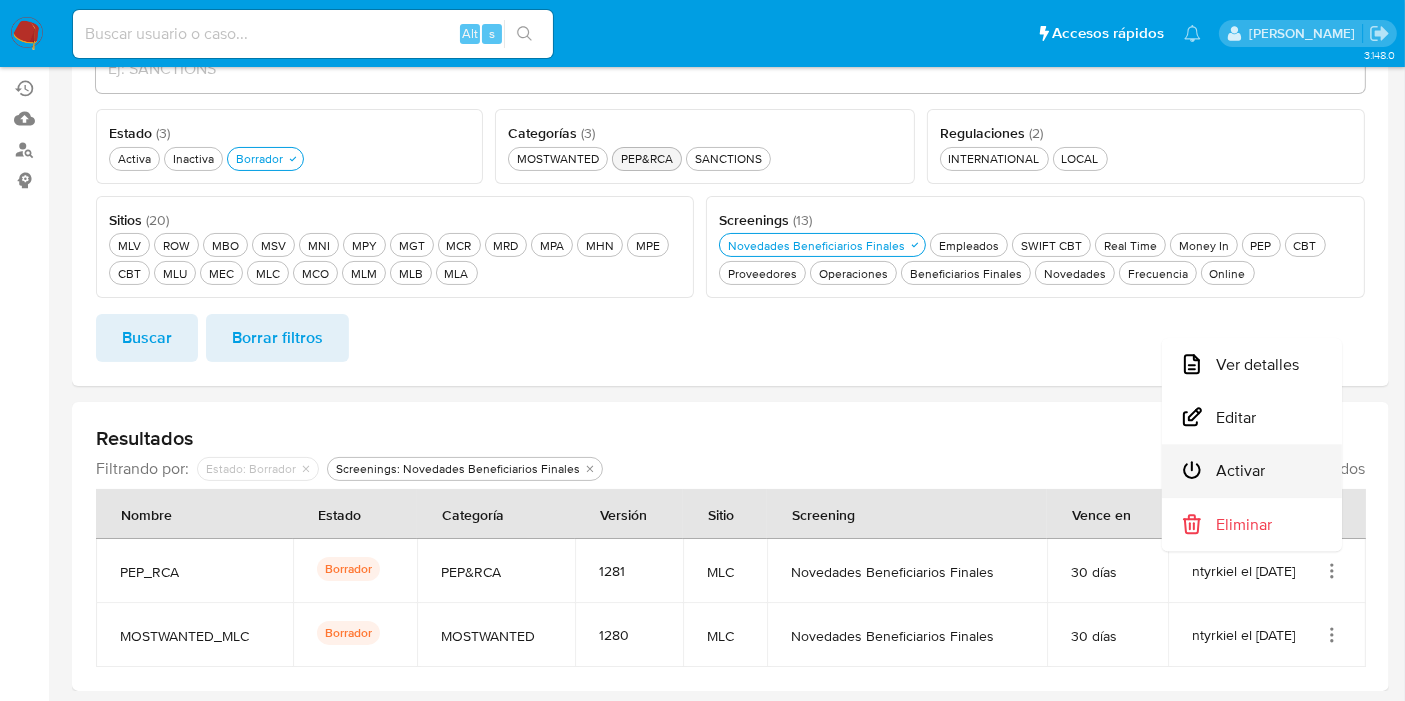 click on "Activar" at bounding box center (1252, 471) 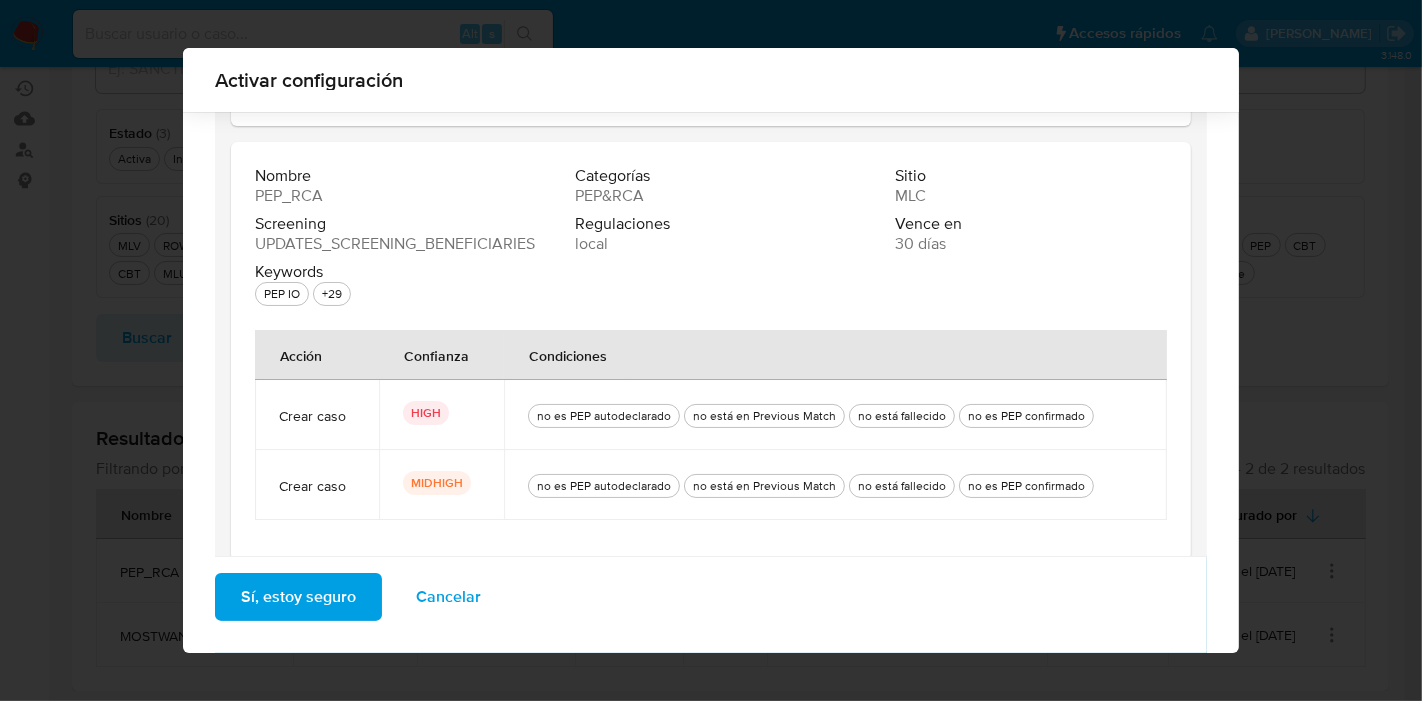 scroll, scrollTop: 212, scrollLeft: 0, axis: vertical 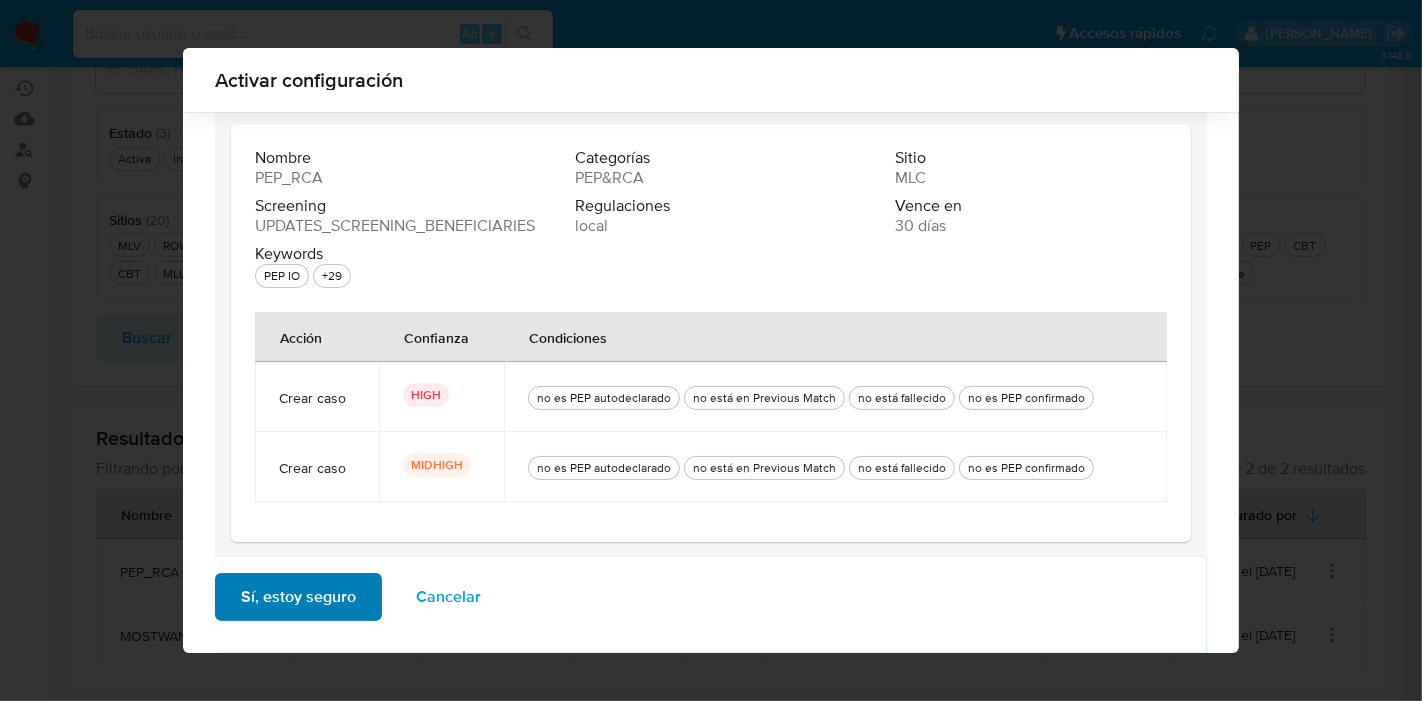 click on "Sí, estoy seguro" at bounding box center (298, 597) 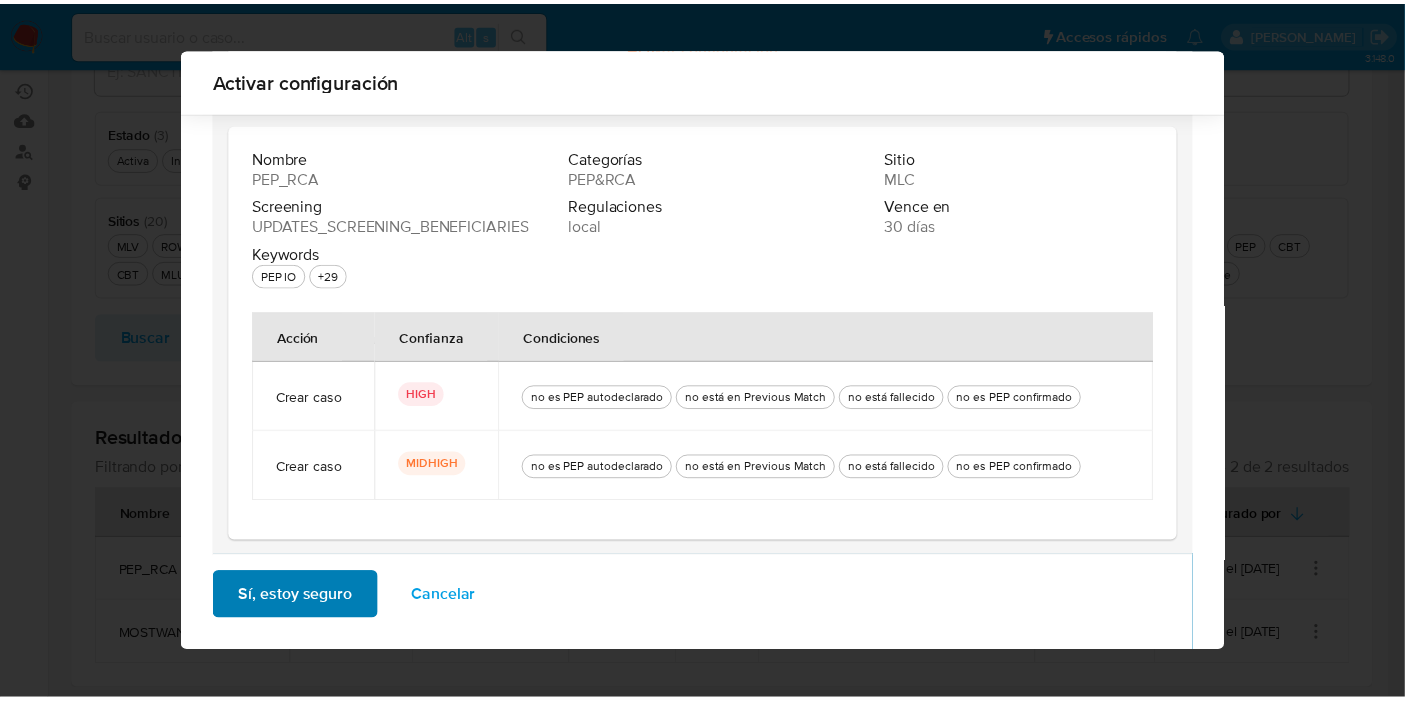 scroll, scrollTop: 0, scrollLeft: 0, axis: both 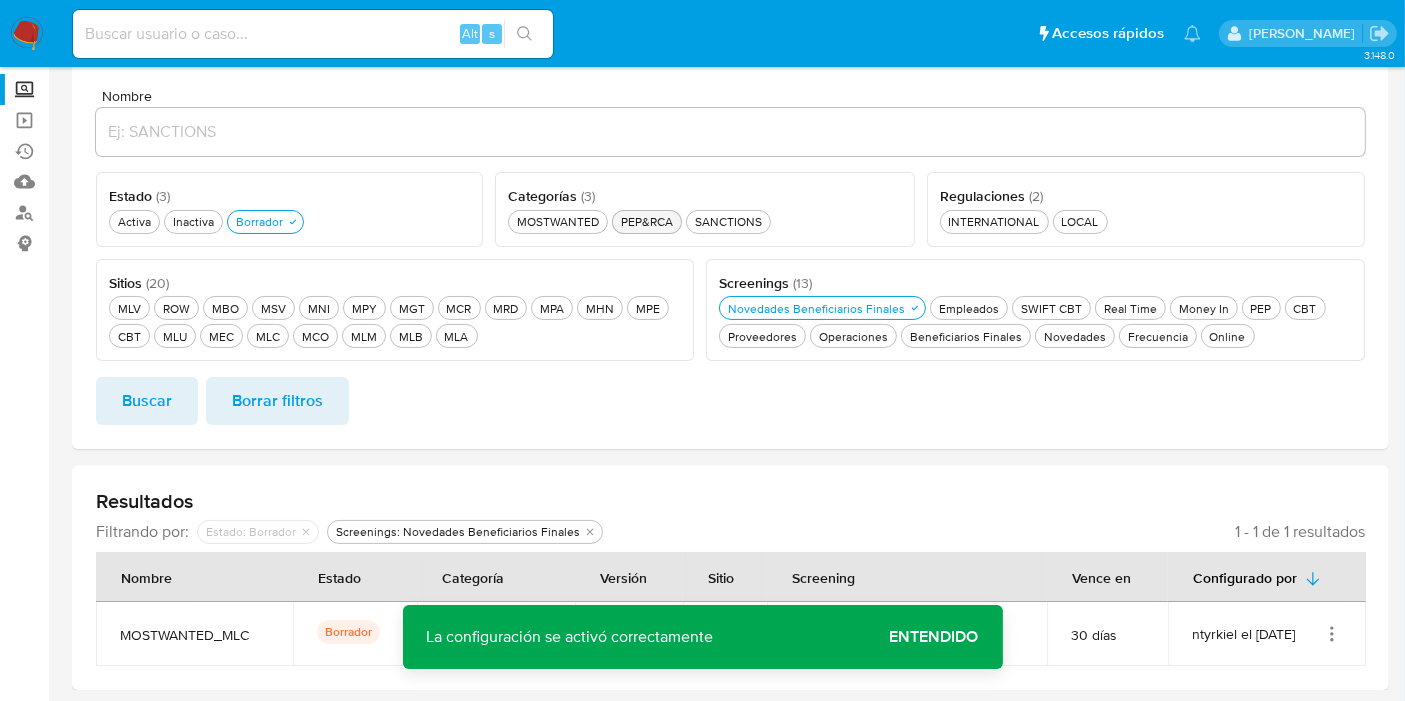 click on "ntyrkiel el [DATE]" at bounding box center (1267, 634) 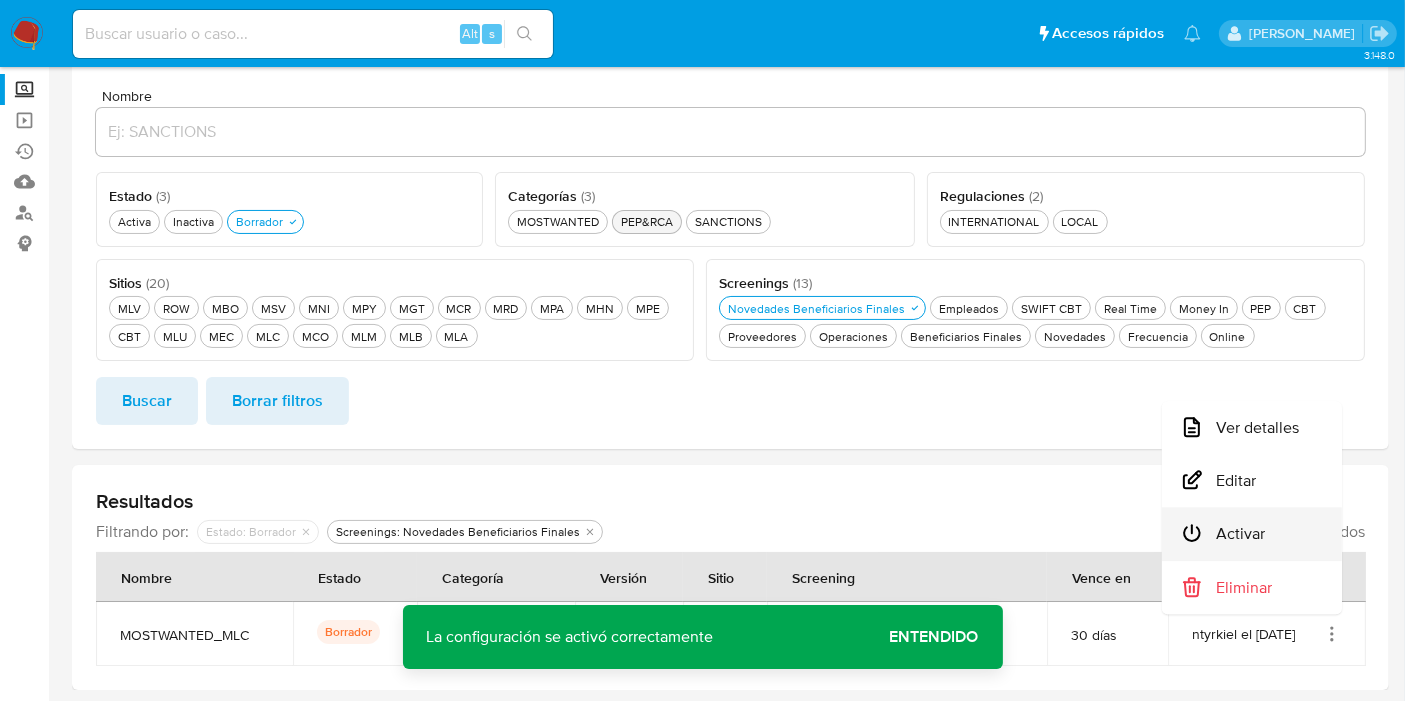 click on "Activar" at bounding box center (1252, 534) 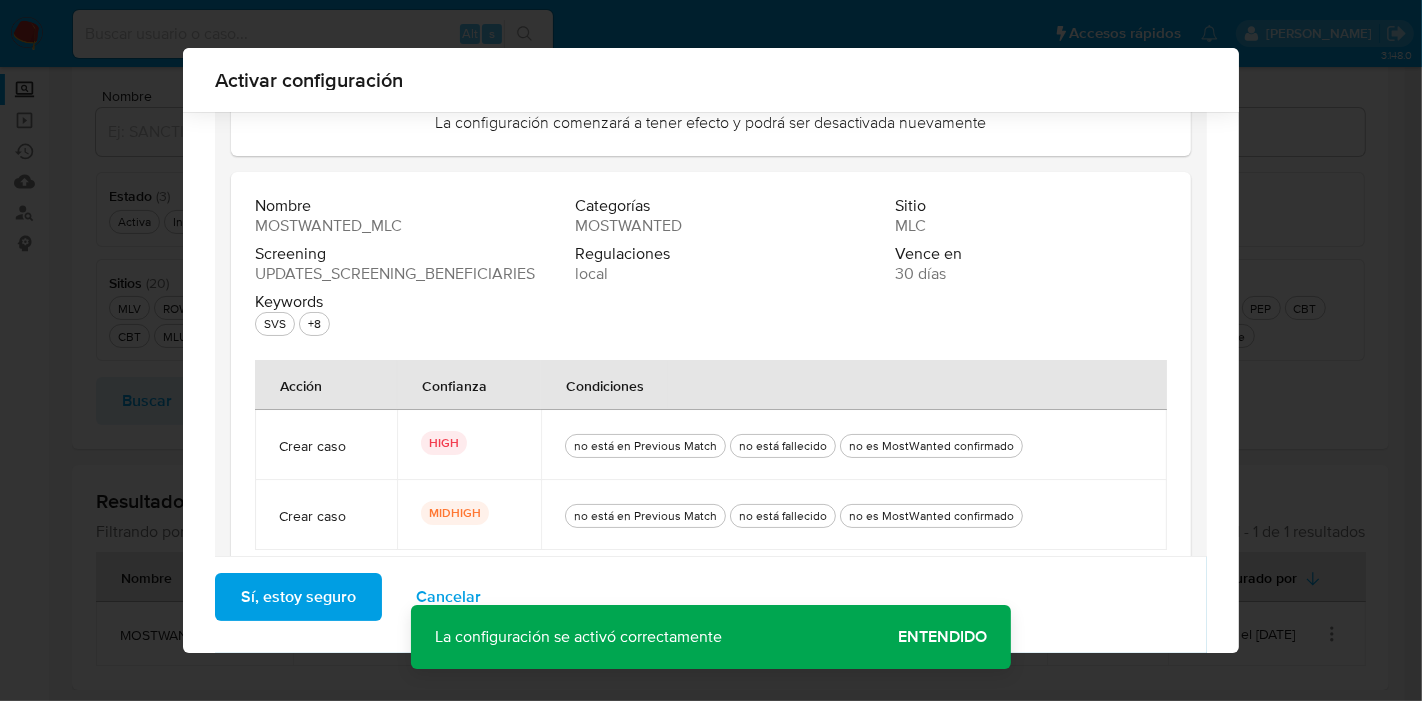 scroll, scrollTop: 212, scrollLeft: 0, axis: vertical 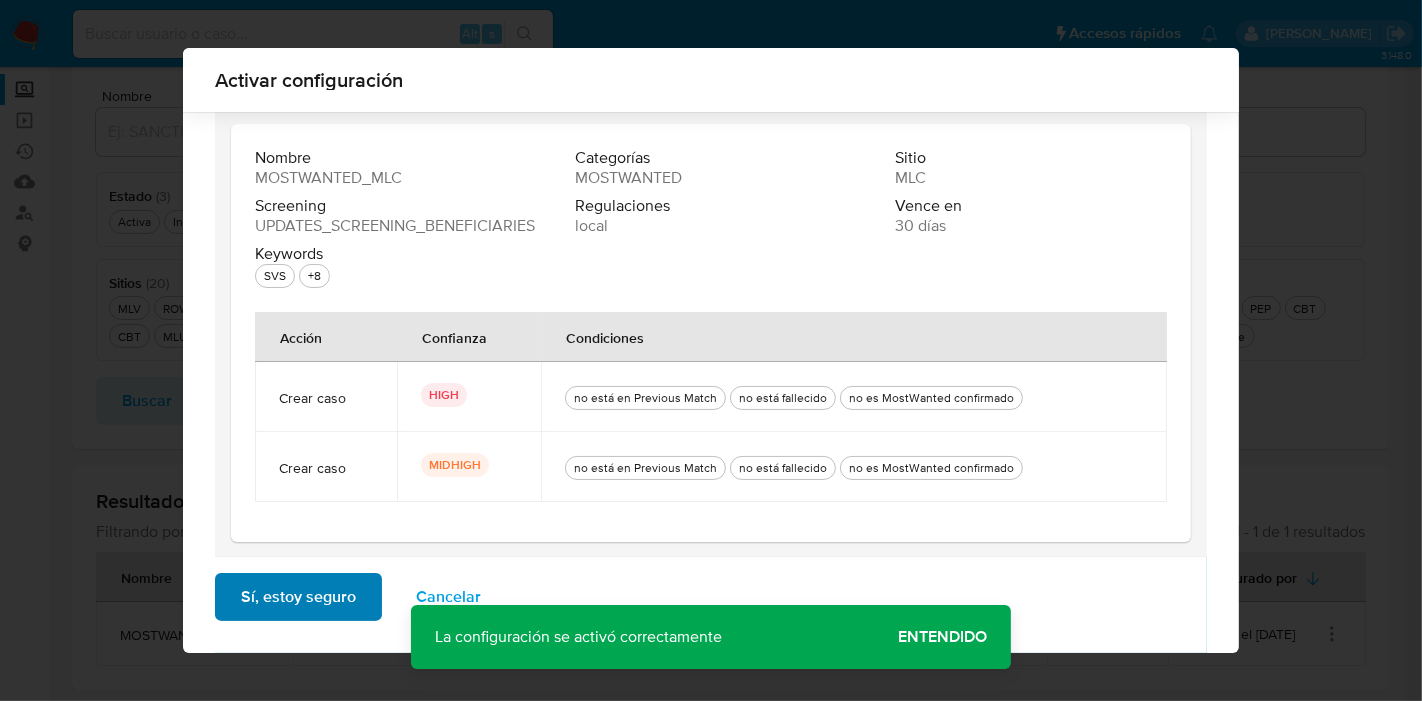 click on "Sí, estoy seguro" at bounding box center [298, 597] 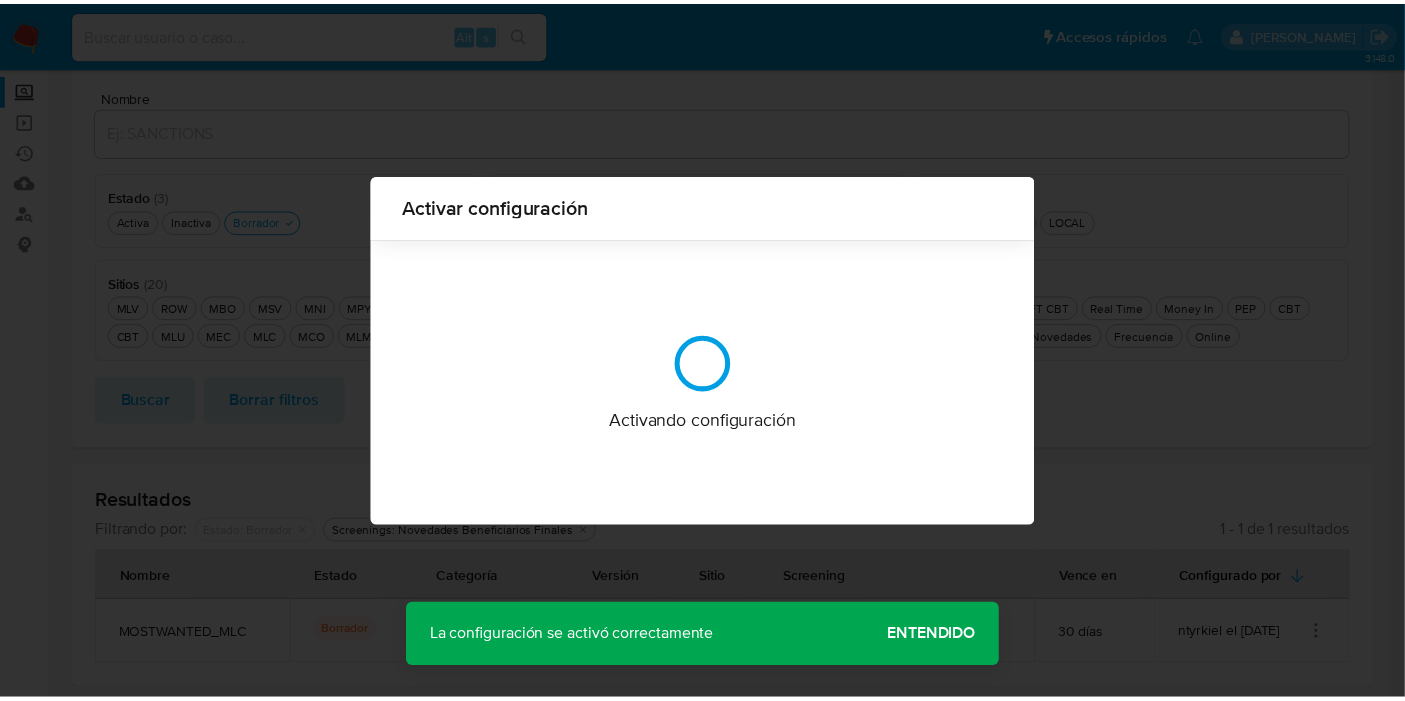 scroll, scrollTop: 0, scrollLeft: 0, axis: both 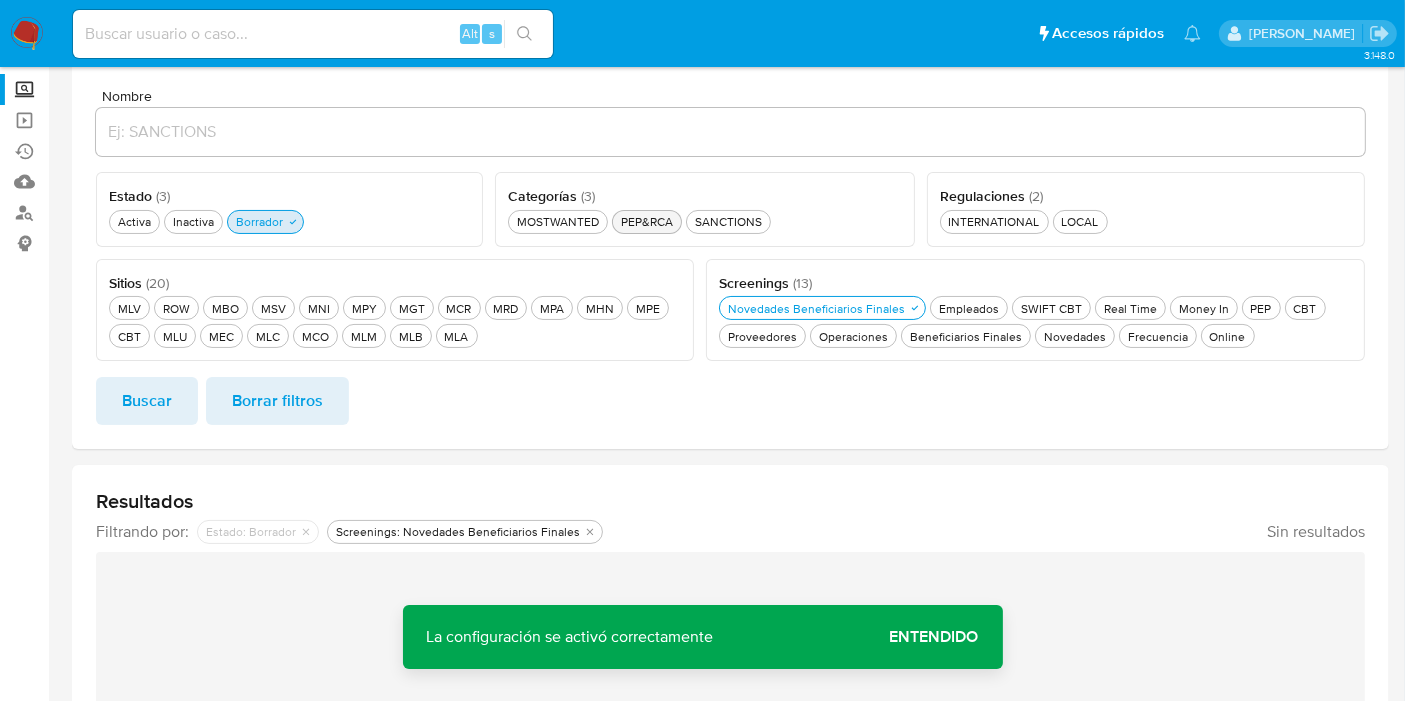 click on "Borrador Borrador" at bounding box center [259, 221] 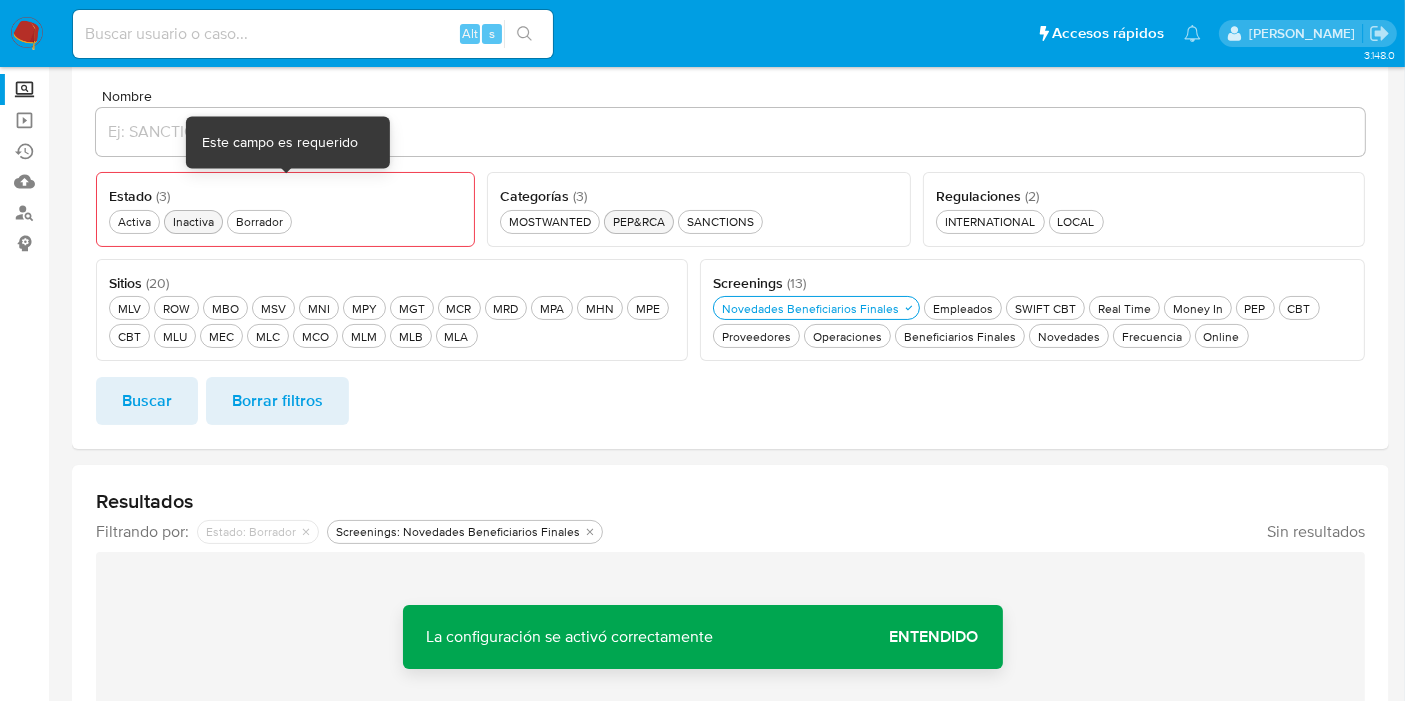 click on "Inactiva Inactiva" at bounding box center [193, 221] 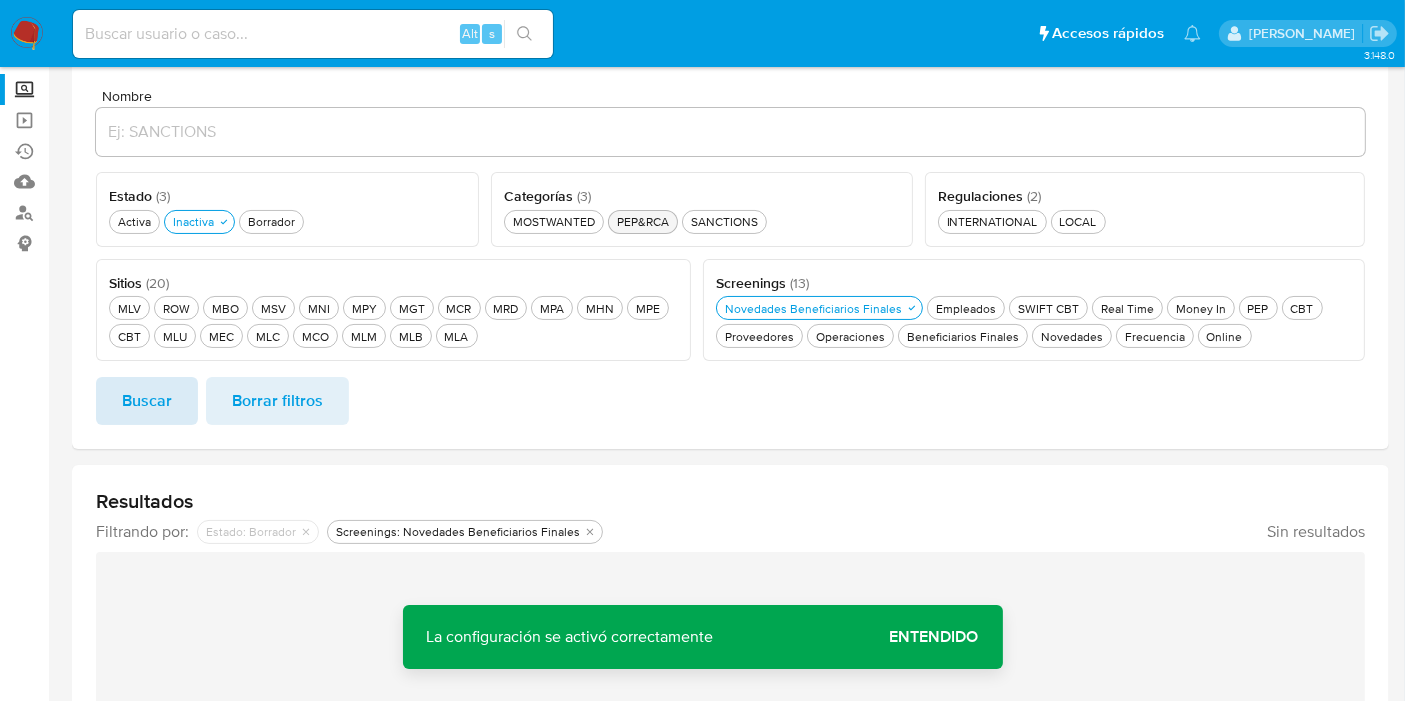 click on "Buscar" at bounding box center [147, 401] 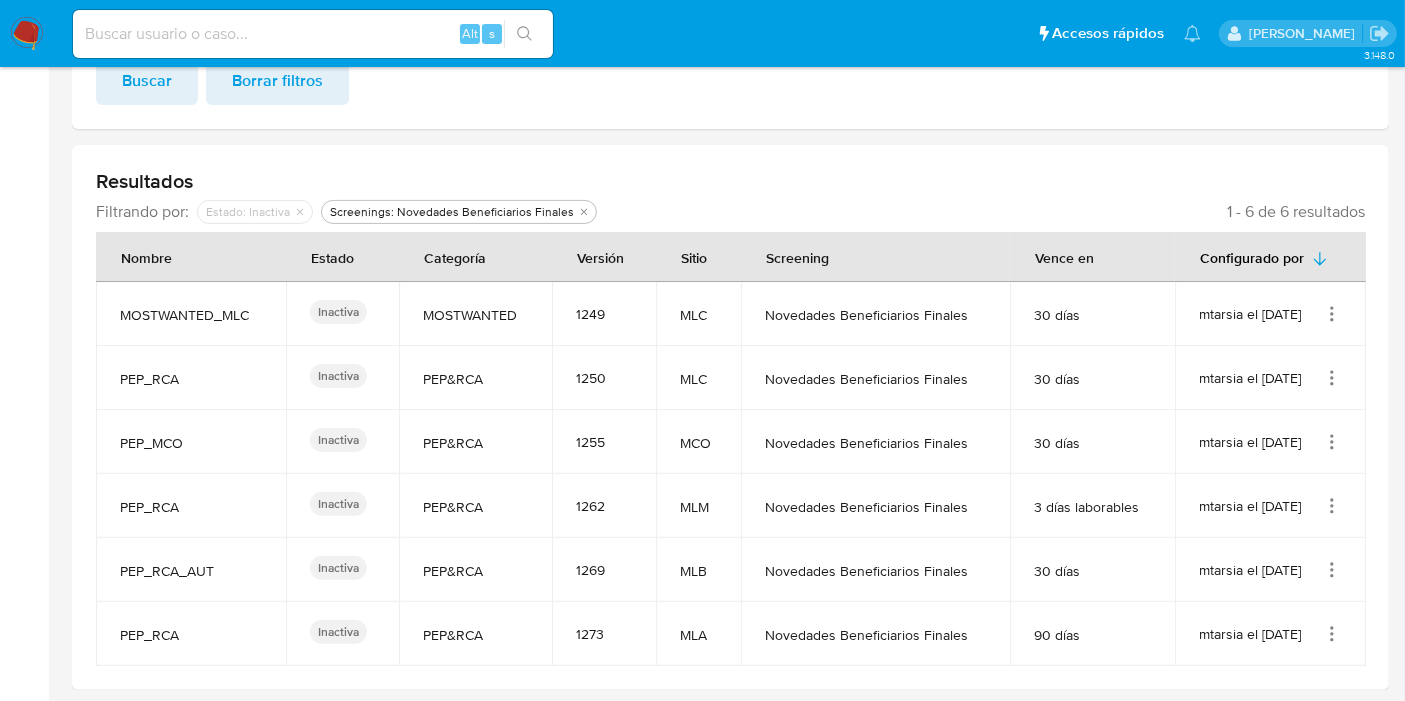 scroll, scrollTop: 0, scrollLeft: 0, axis: both 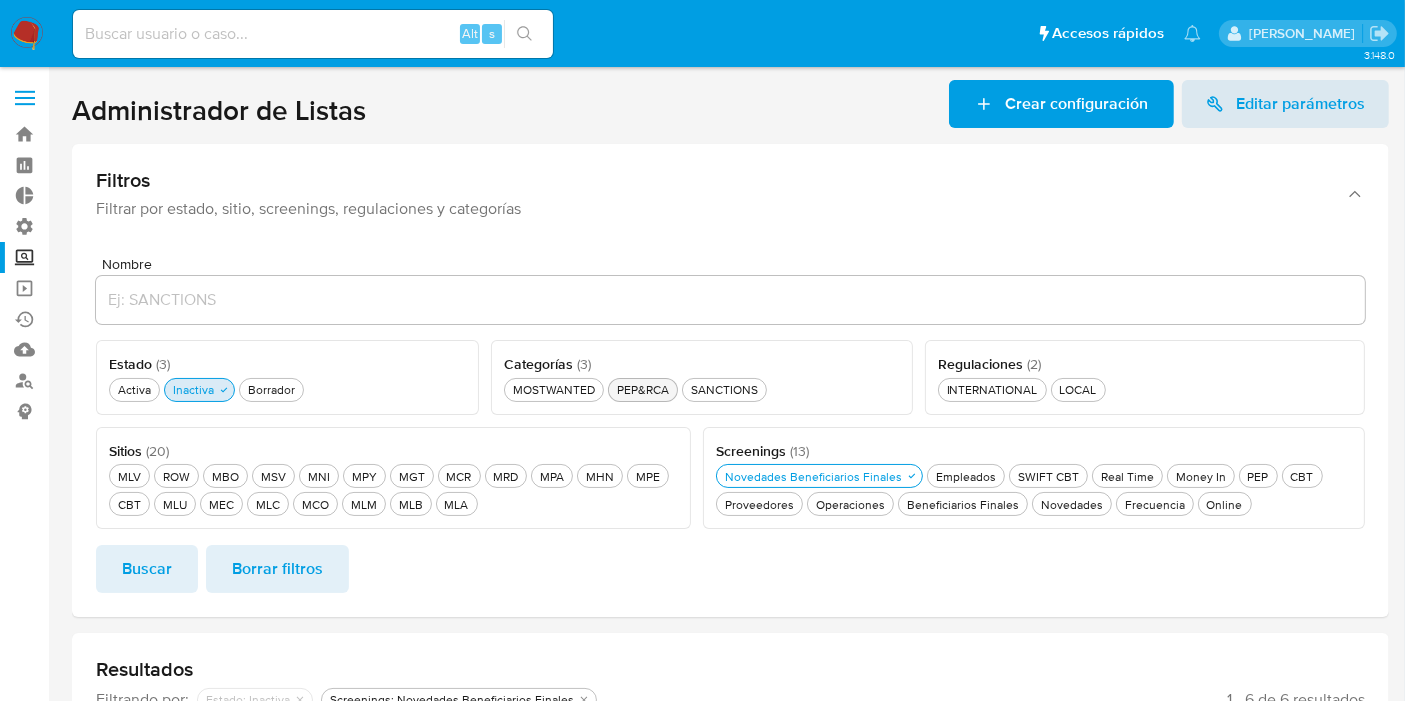 click on "Inactiva Inactiva" at bounding box center (193, 389) 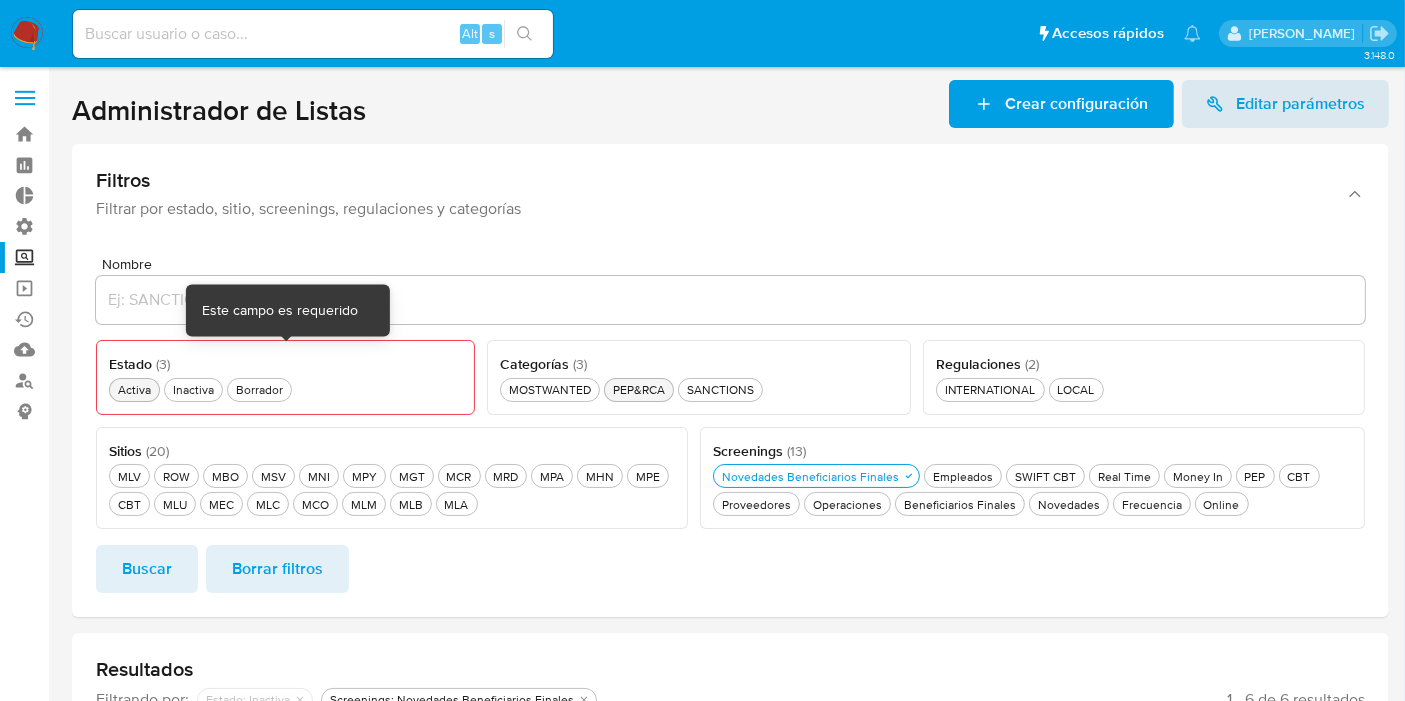 click on "Activa Activa" at bounding box center (134, 389) 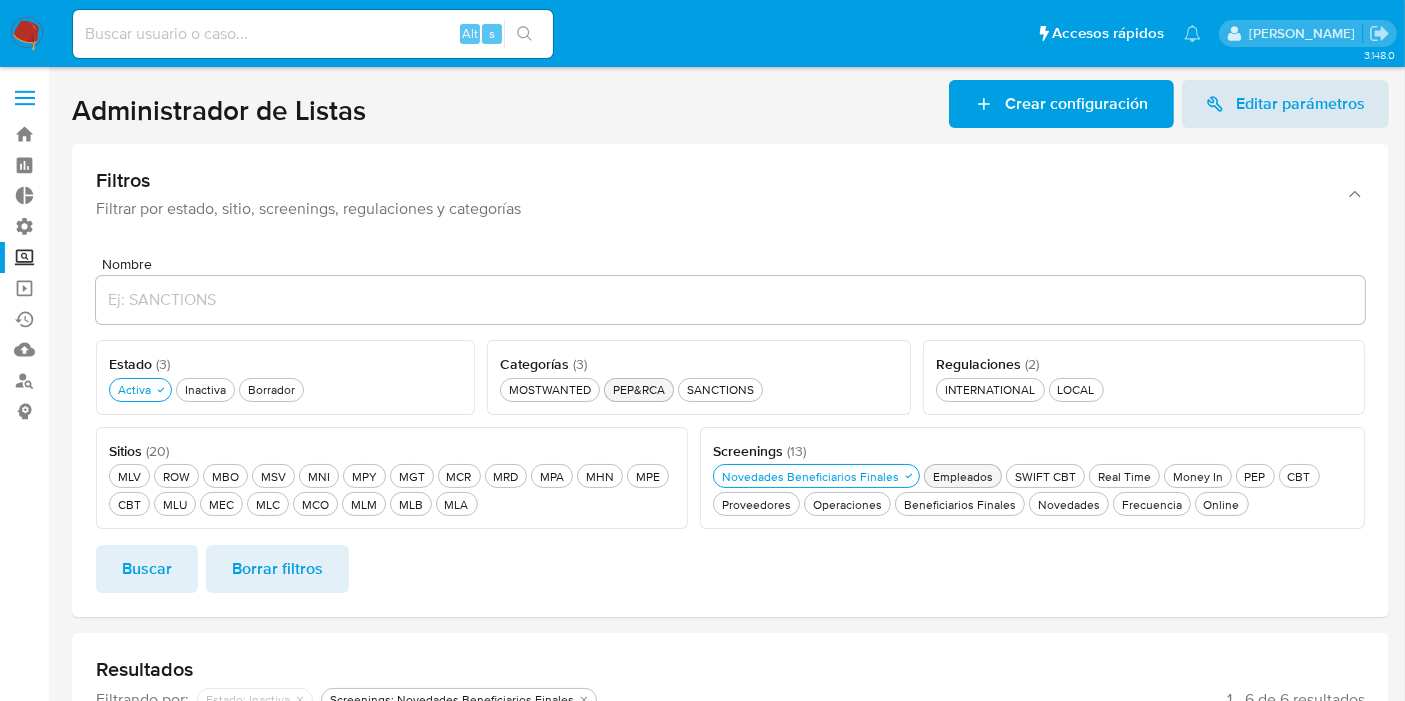 click on "Empleados Empleados" at bounding box center (963, 476) 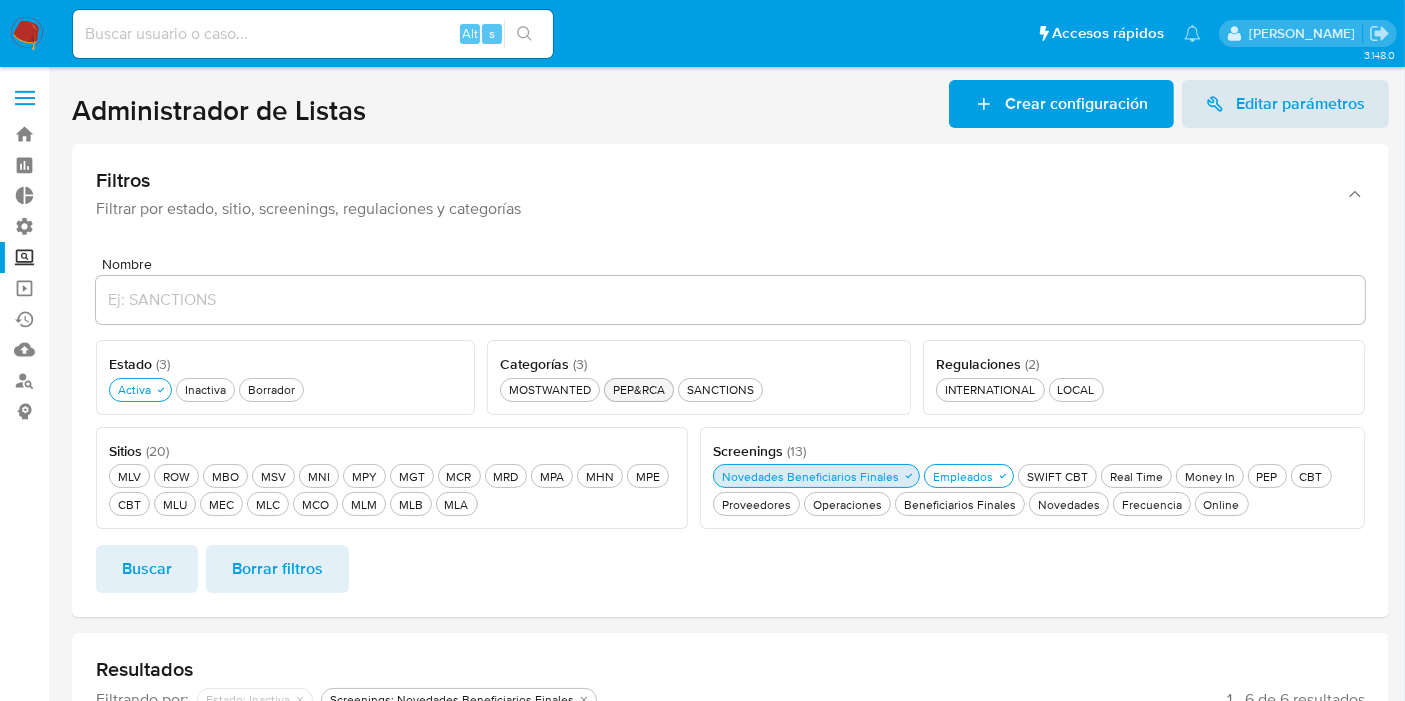 click 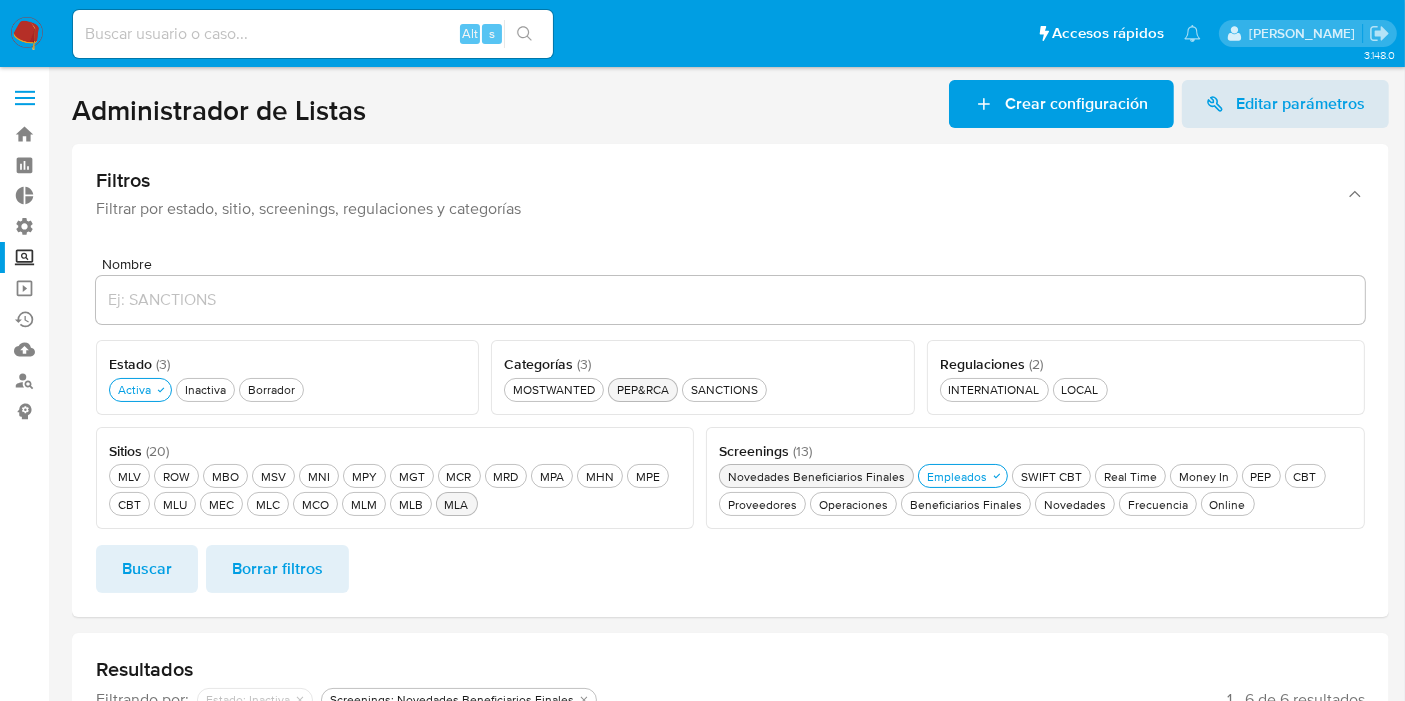 click on "MLA MLA" at bounding box center [457, 504] 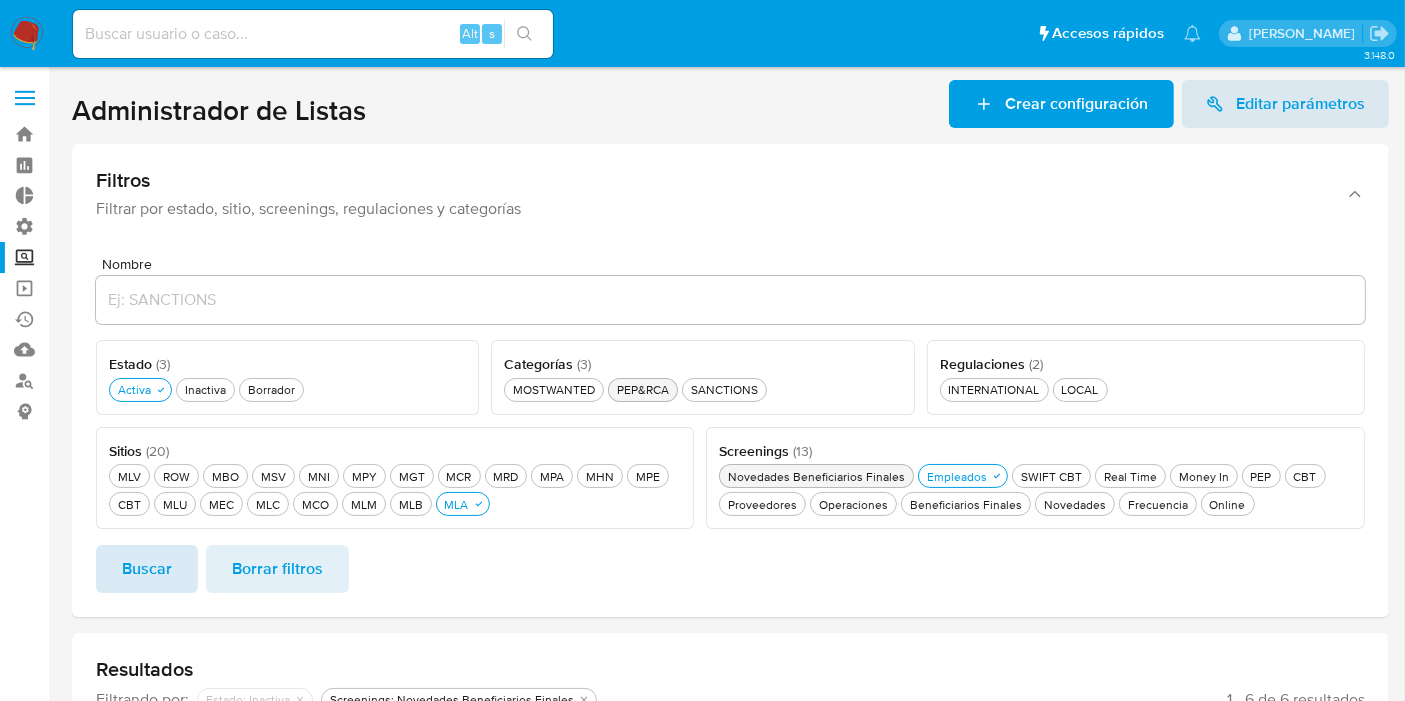 click on "Buscar" at bounding box center (147, 569) 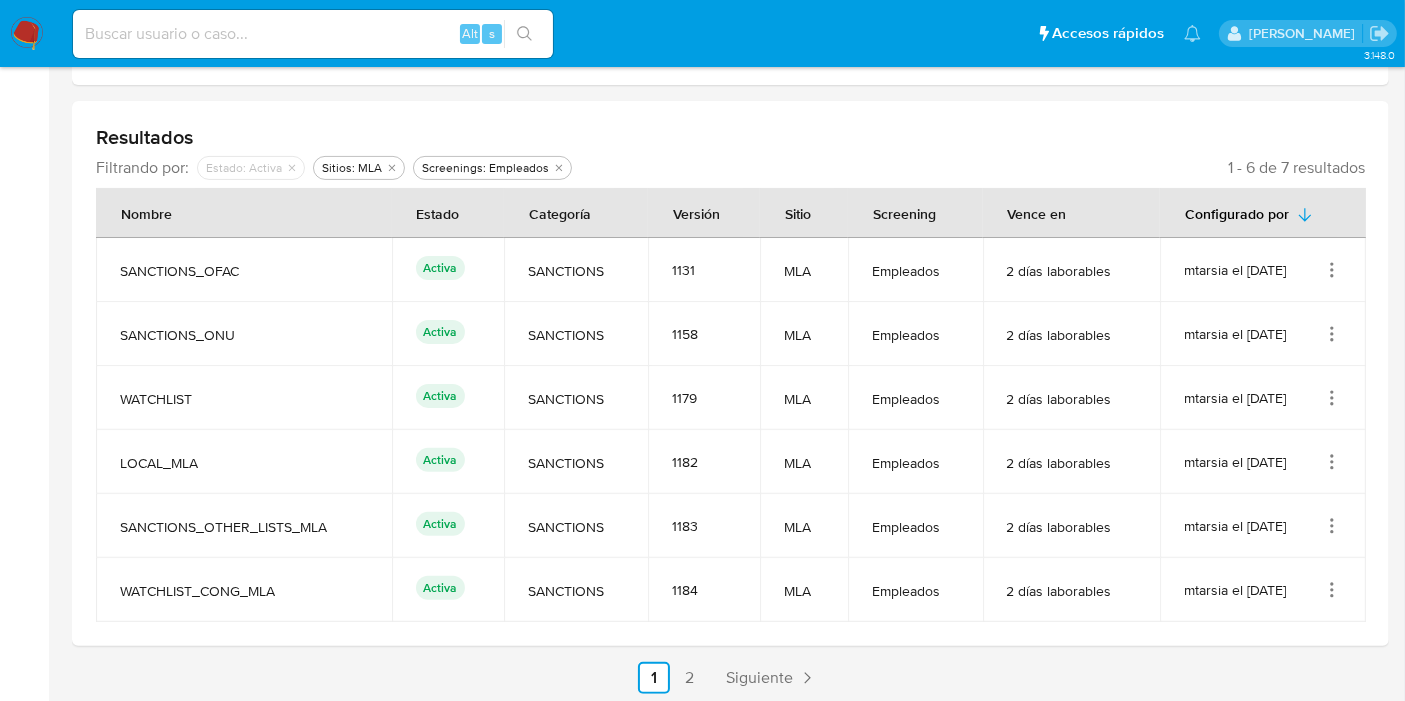 scroll, scrollTop: 535, scrollLeft: 0, axis: vertical 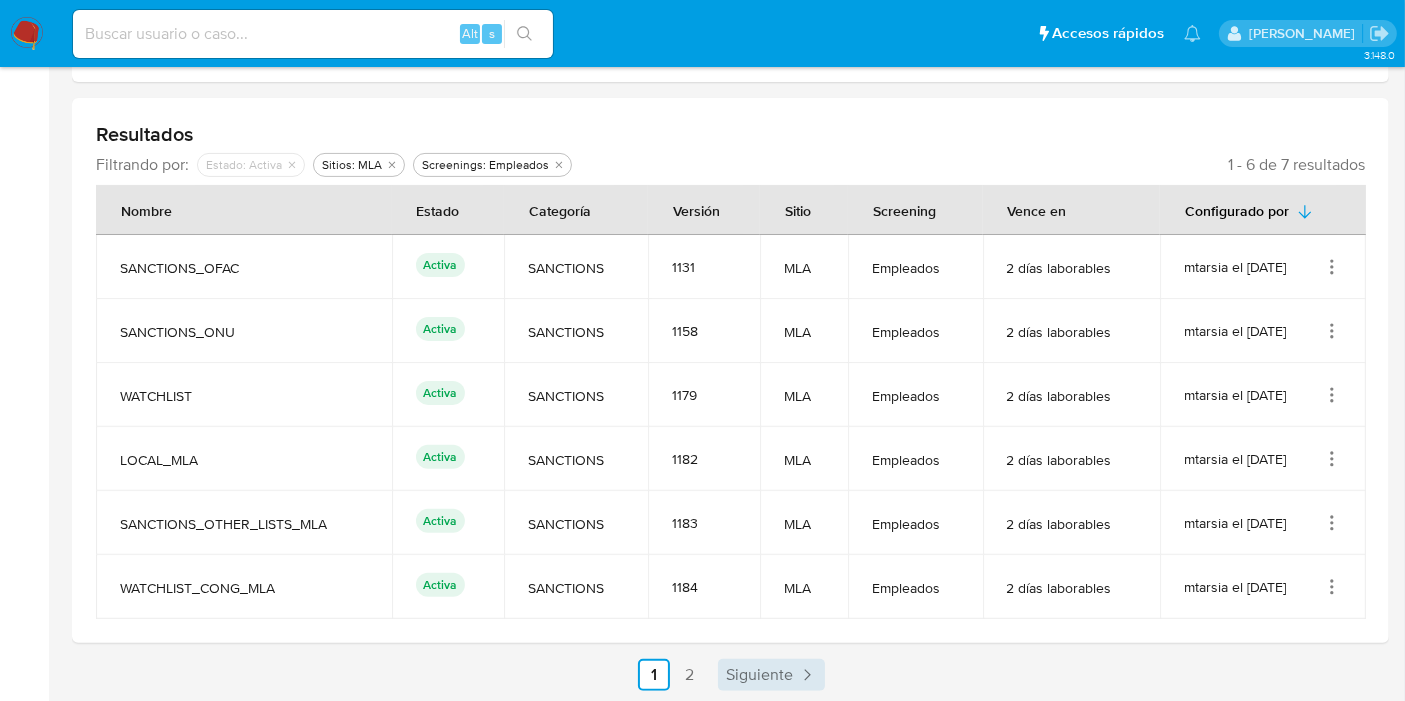 click on "Siguiente" at bounding box center (759, 675) 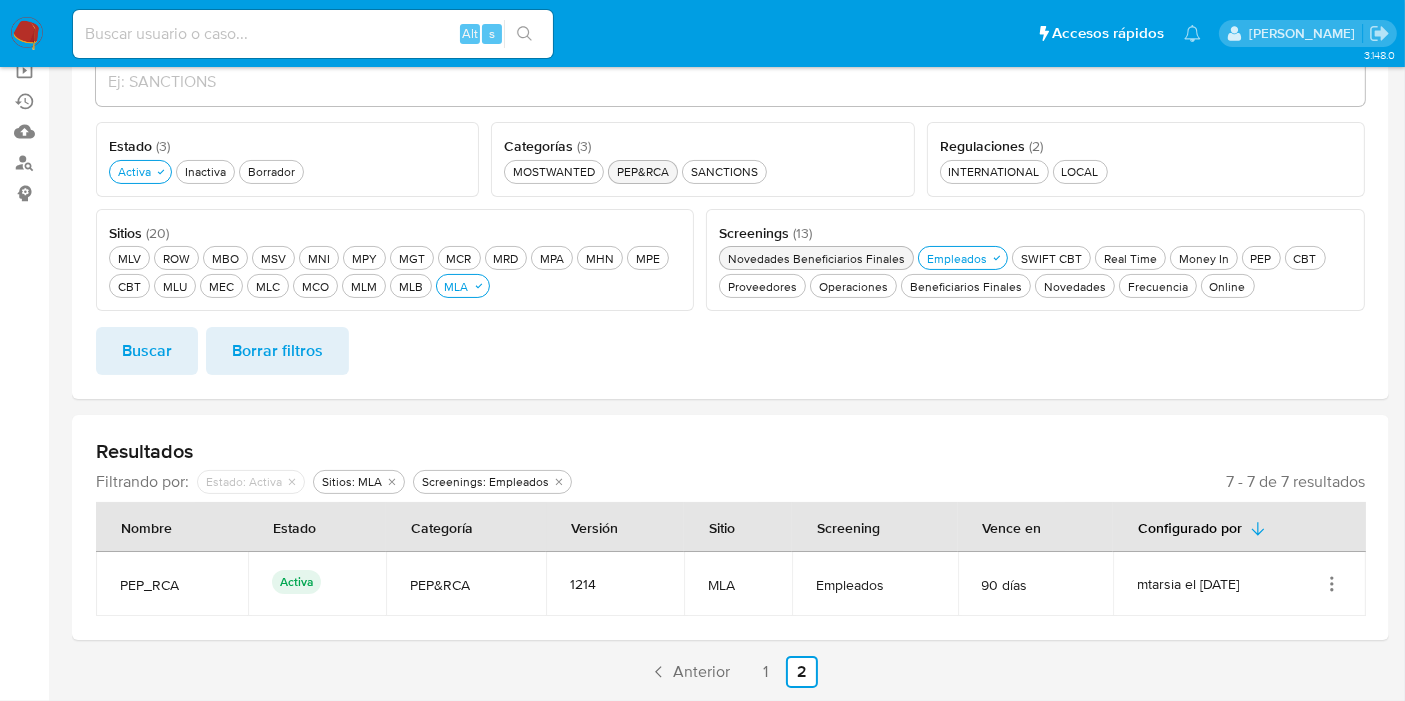 scroll, scrollTop: 216, scrollLeft: 0, axis: vertical 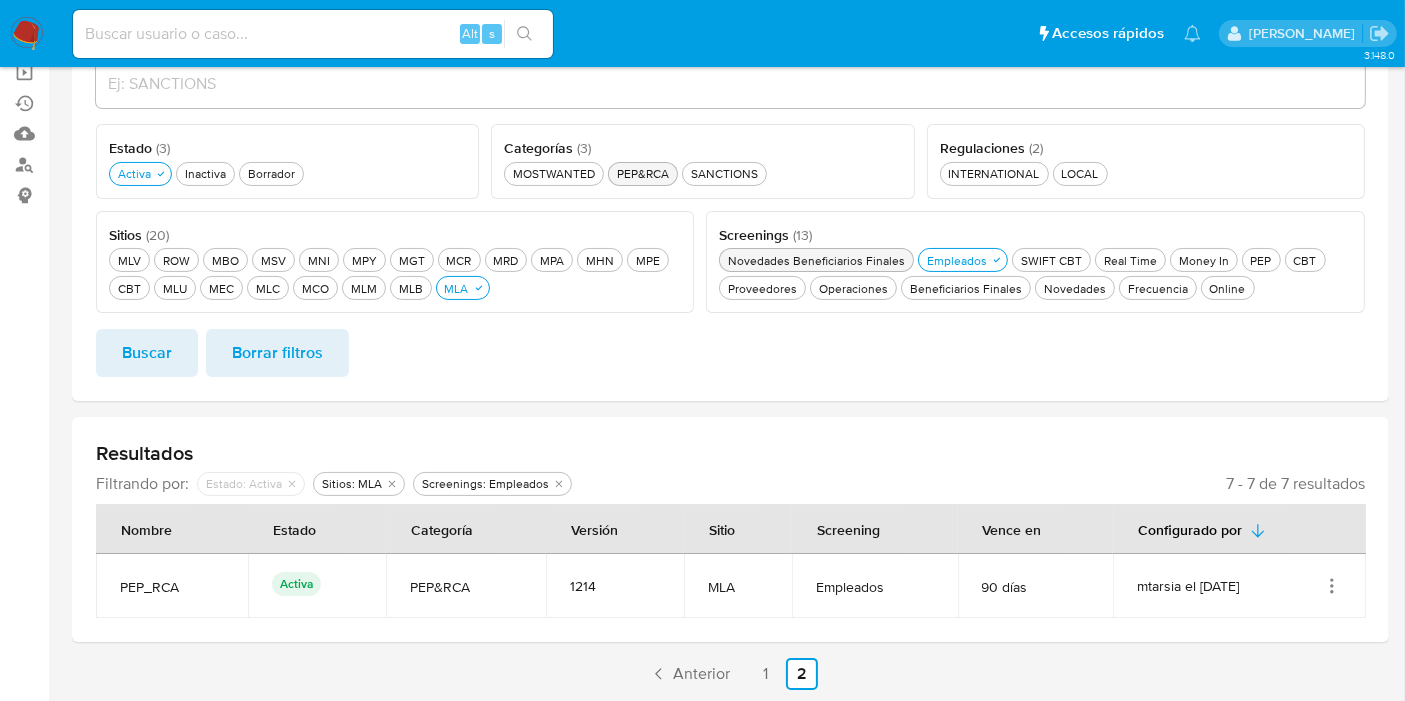 click 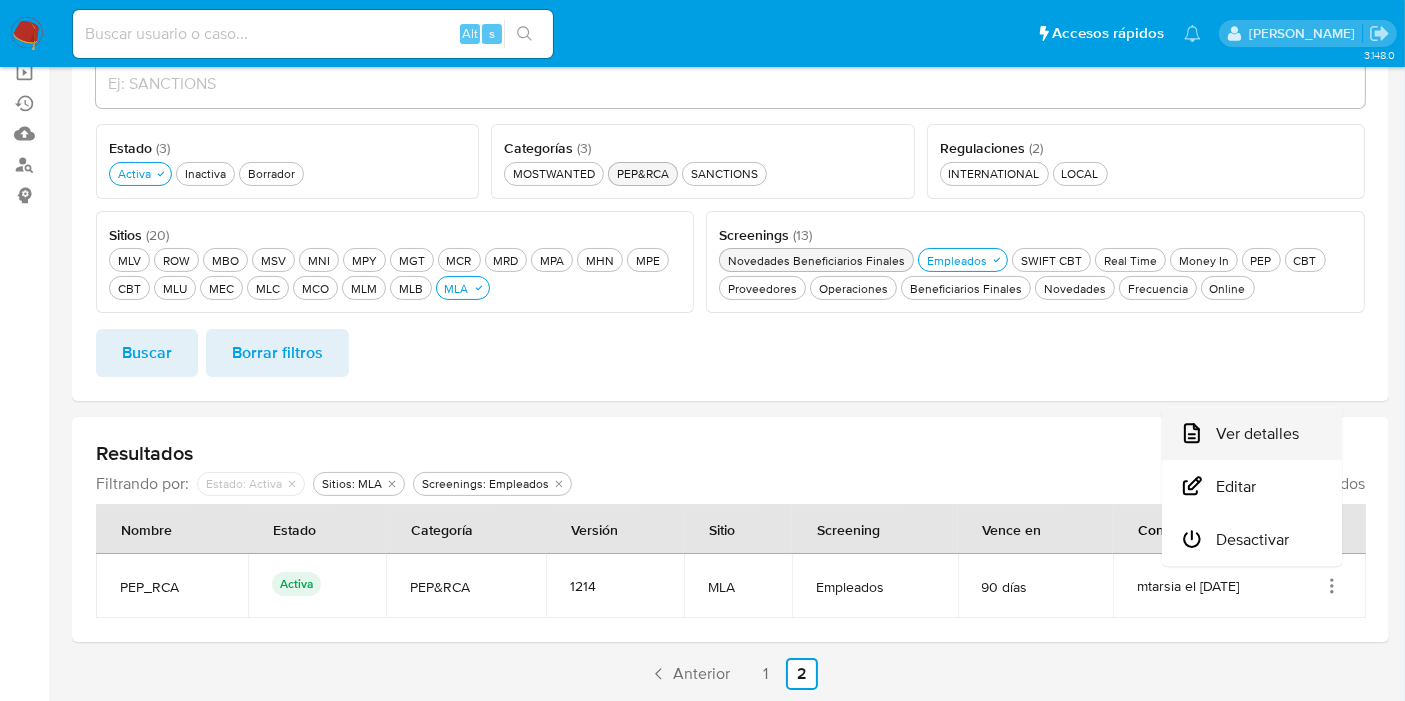 click on "Ver detalles" at bounding box center [1252, 434] 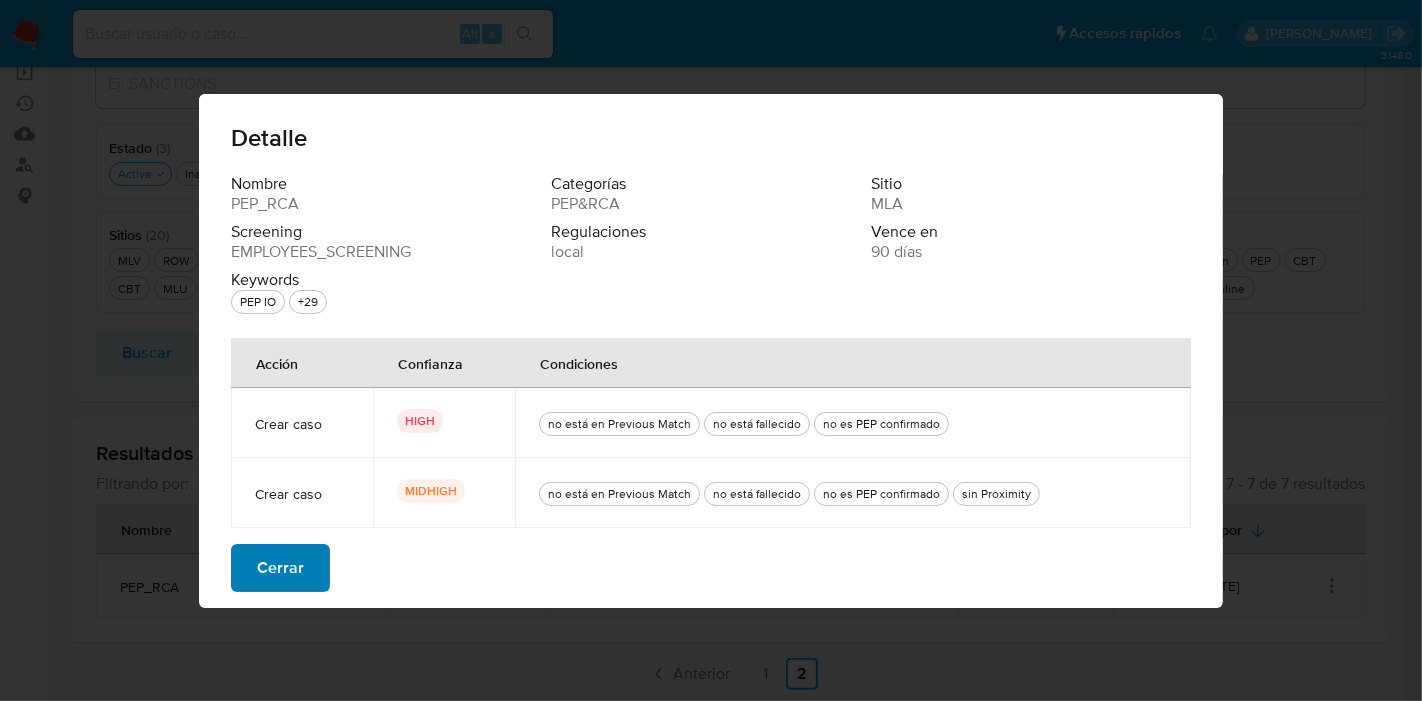 click on "Cerrar" at bounding box center (280, 568) 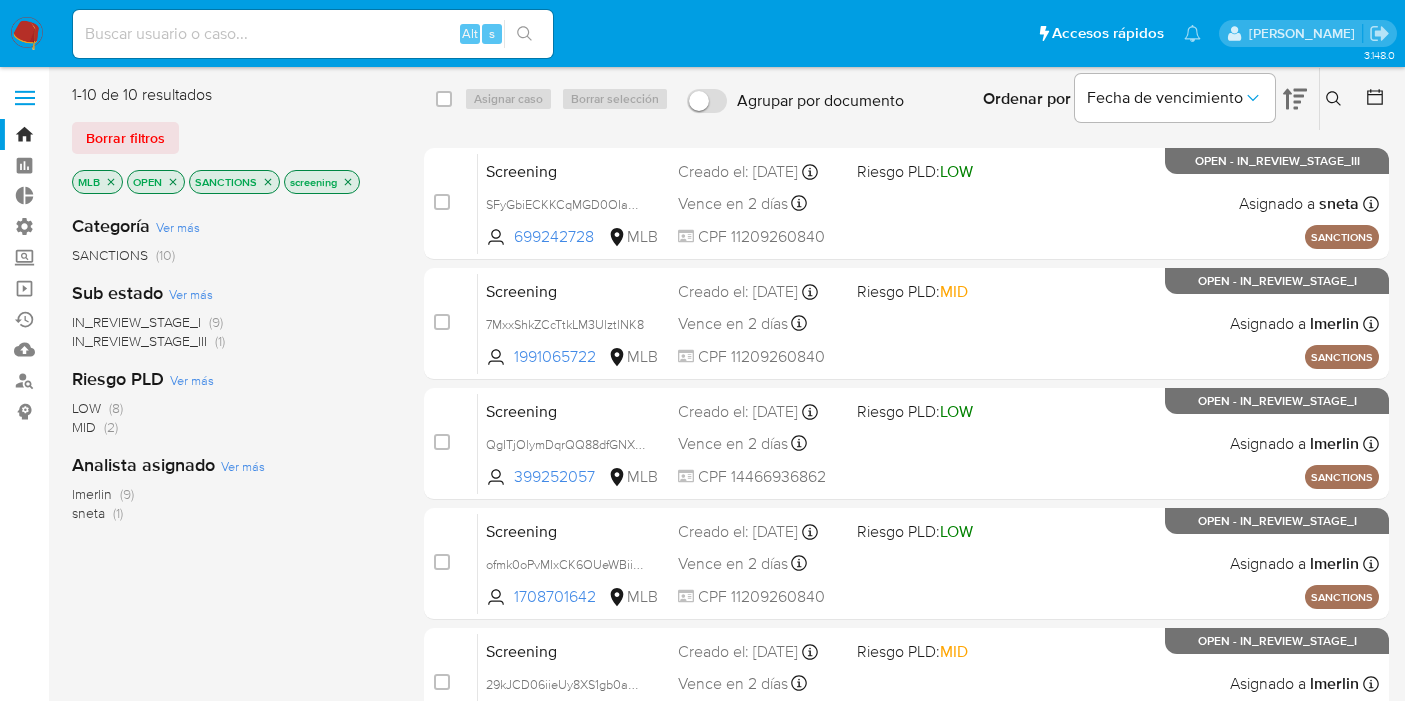 scroll, scrollTop: 0, scrollLeft: 0, axis: both 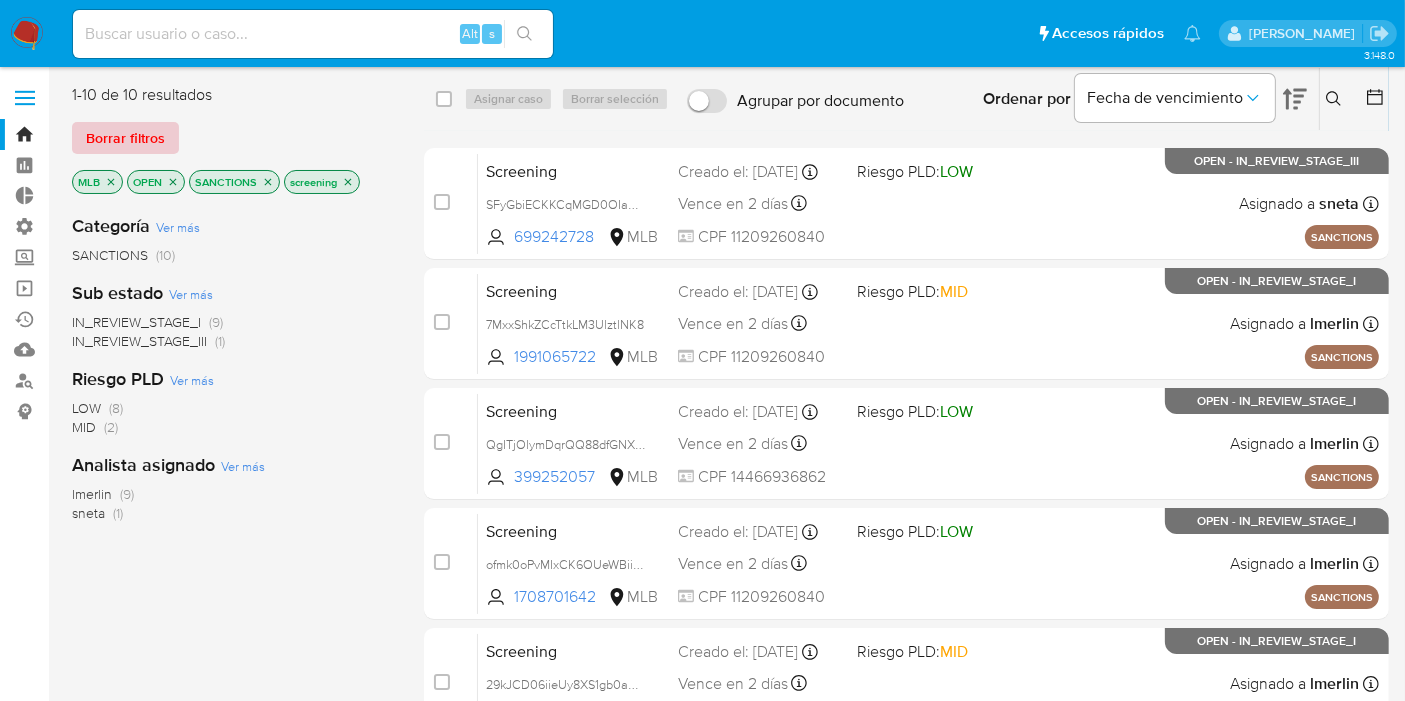 click on "Borrar filtros" at bounding box center [125, 138] 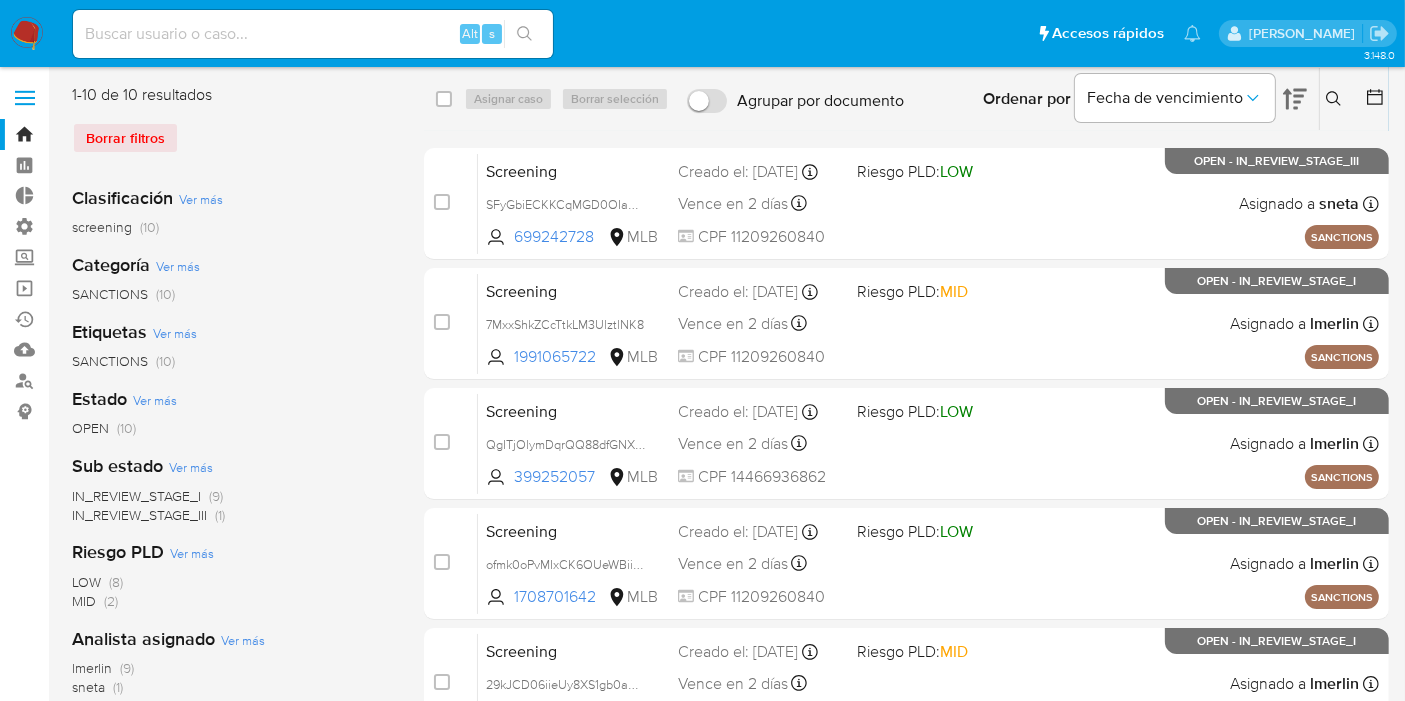 click at bounding box center (27, 34) 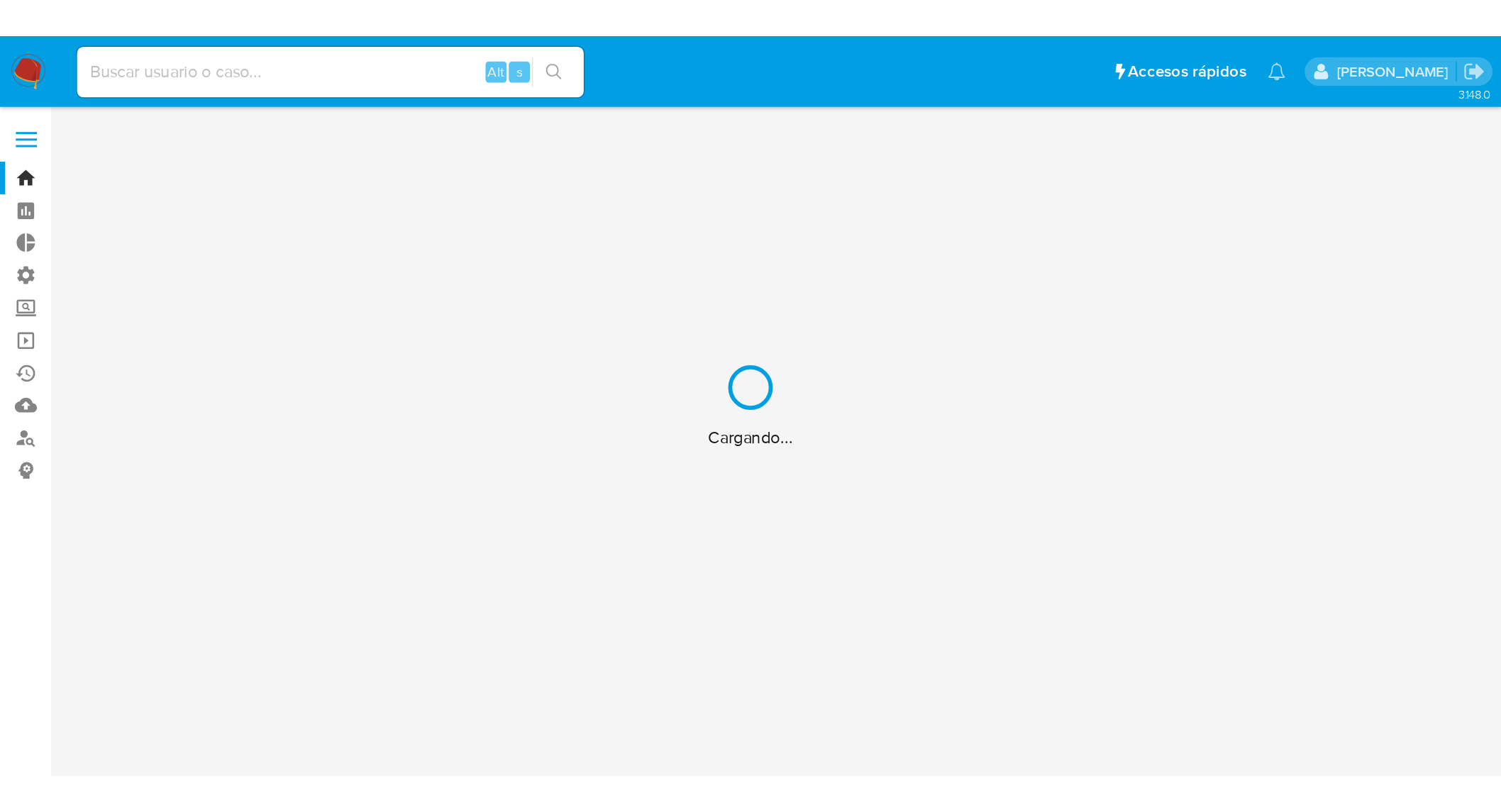 scroll, scrollTop: 0, scrollLeft: 0, axis: both 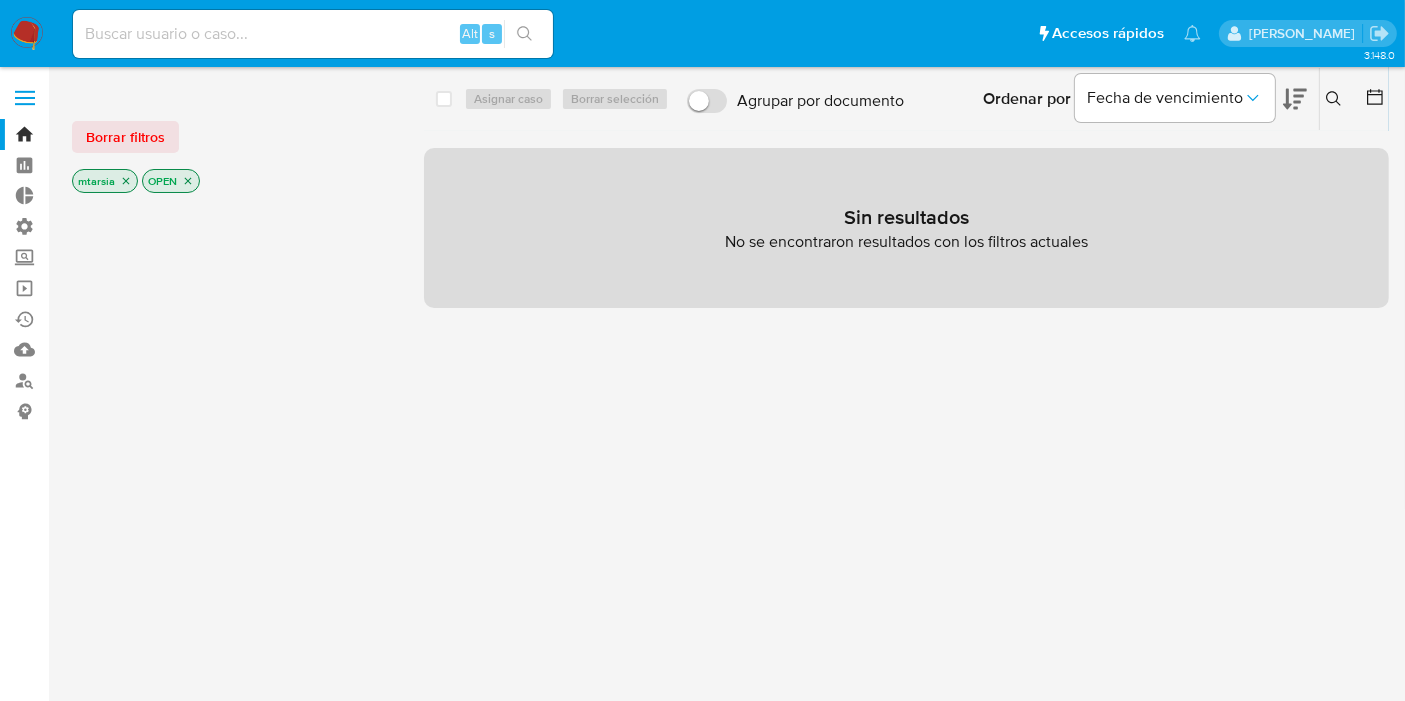 click on "Borrar filtros" at bounding box center [125, 137] 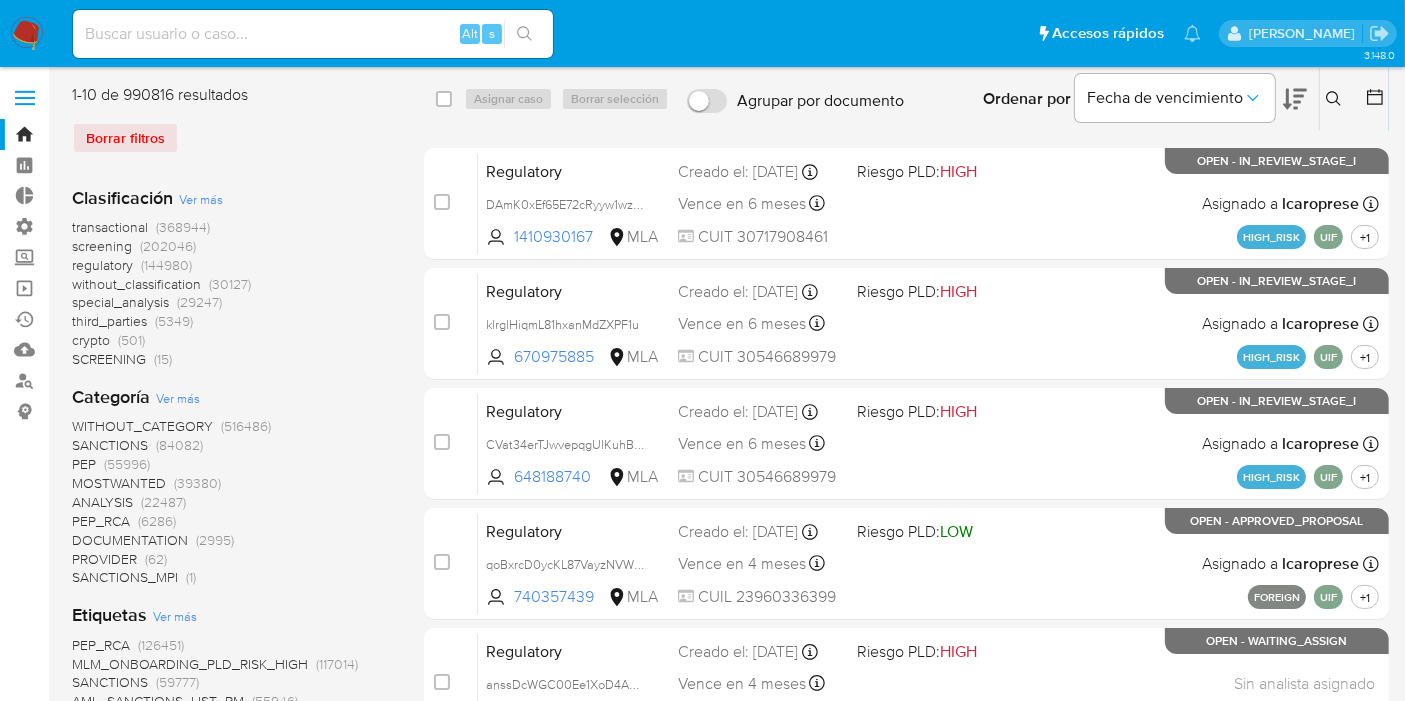 click on "screening" at bounding box center [102, 246] 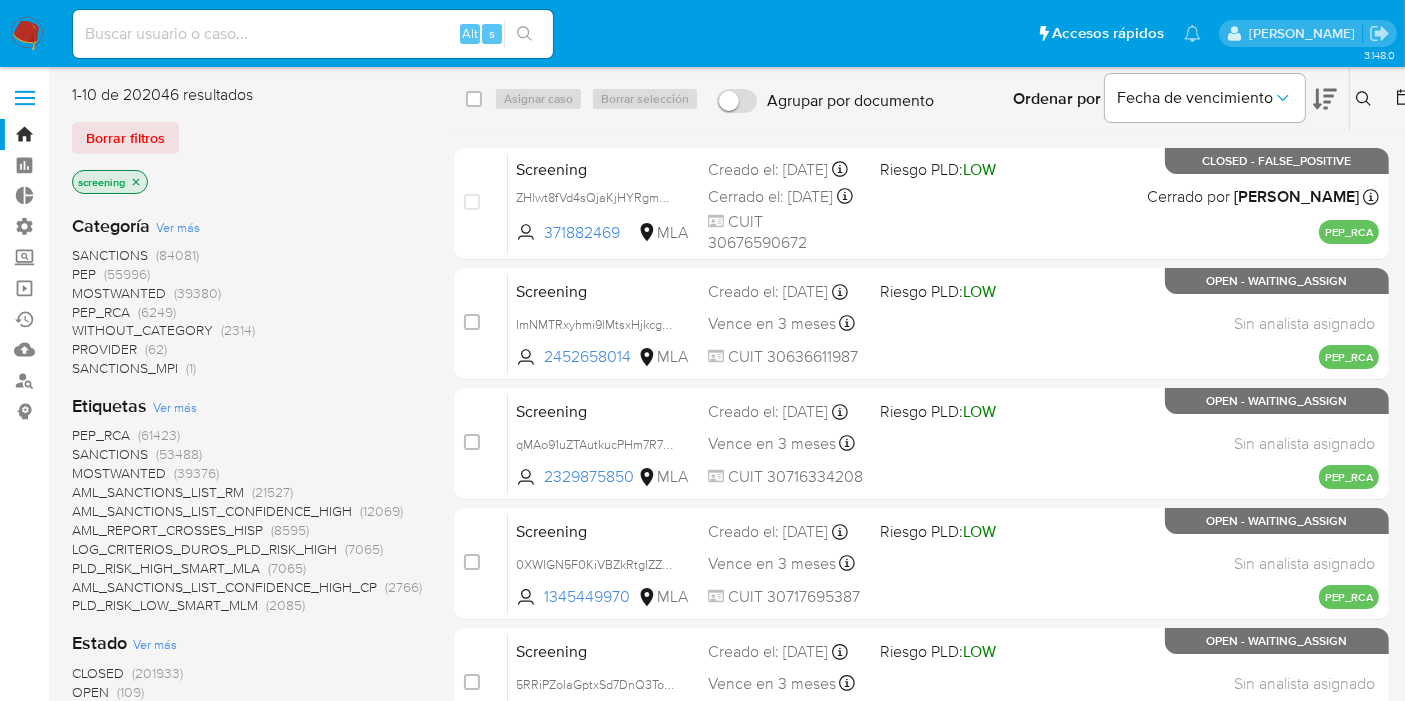 click on "OPEN" at bounding box center (90, 692) 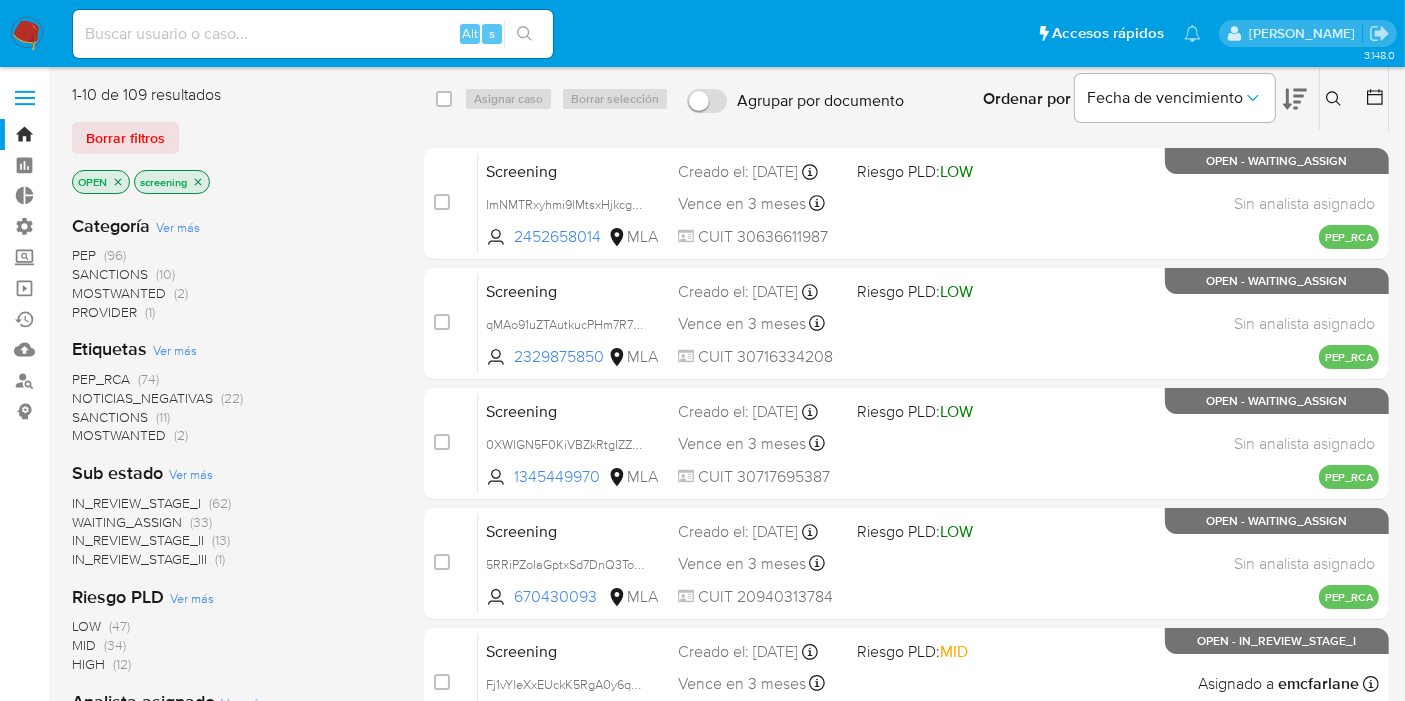 click on "Borrar filtros" at bounding box center (232, 138) 